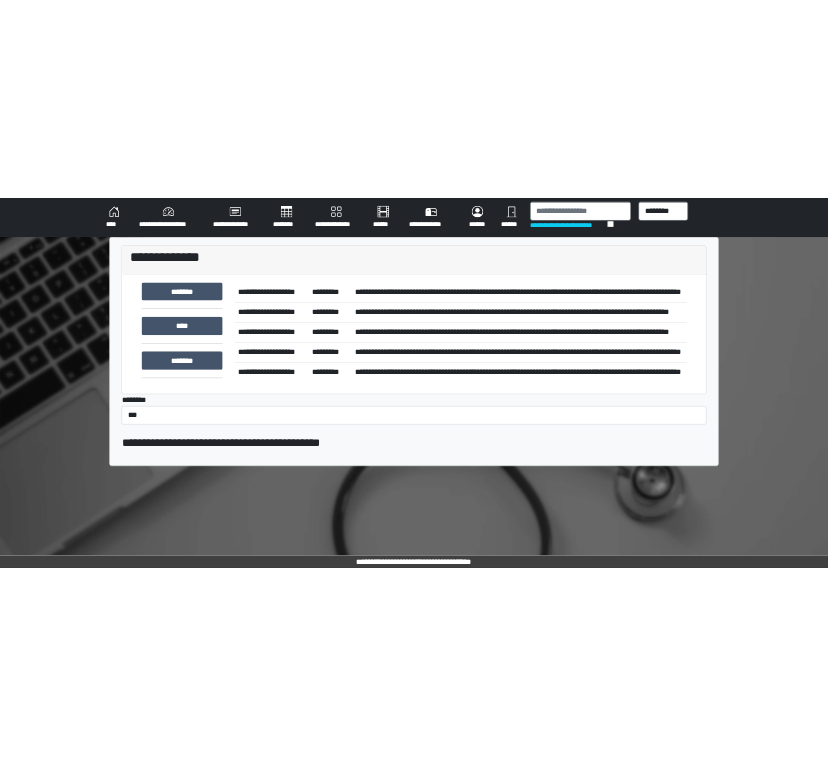 scroll, scrollTop: 0, scrollLeft: 0, axis: both 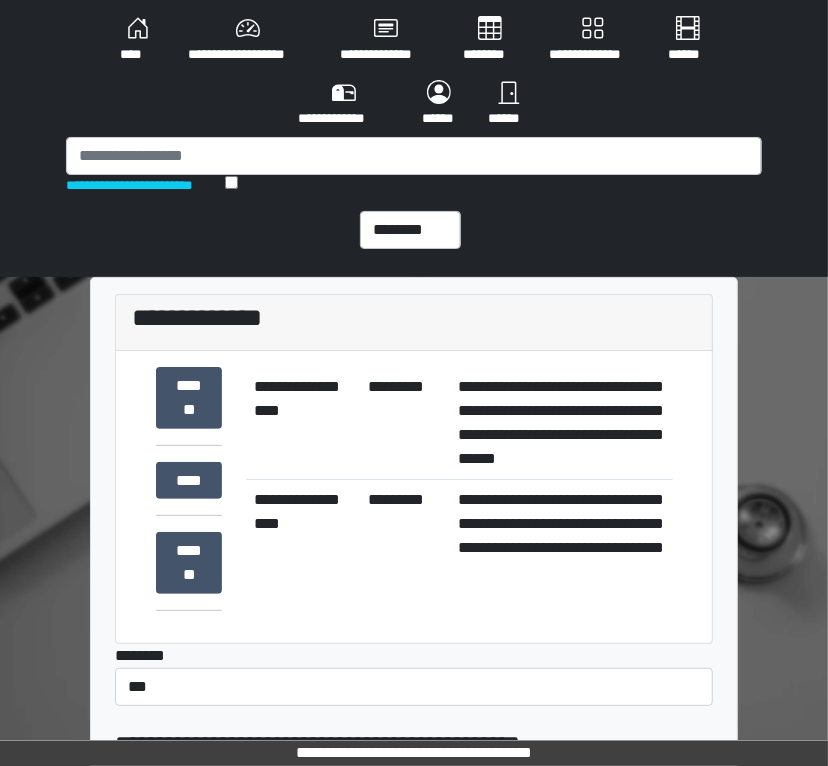 click on "**********" at bounding box center [248, 40] 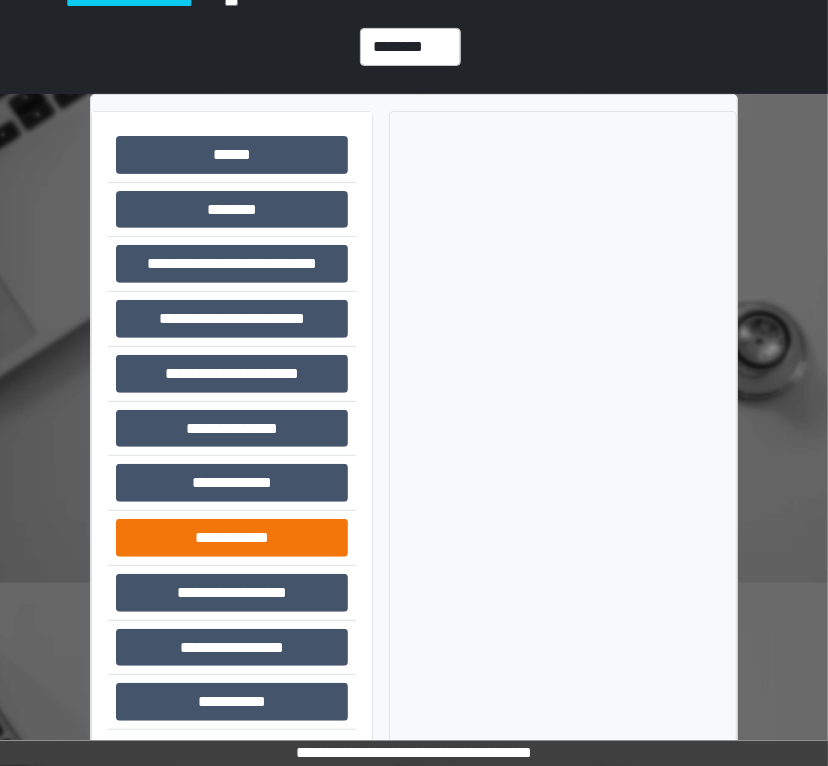 scroll, scrollTop: 196, scrollLeft: 0, axis: vertical 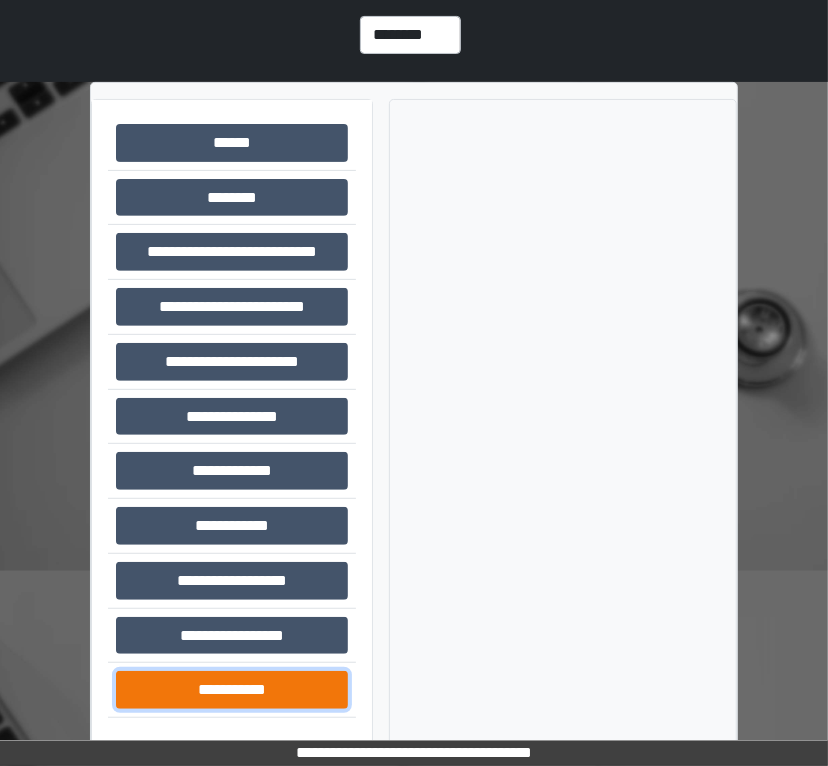 click on "**********" at bounding box center [232, 690] 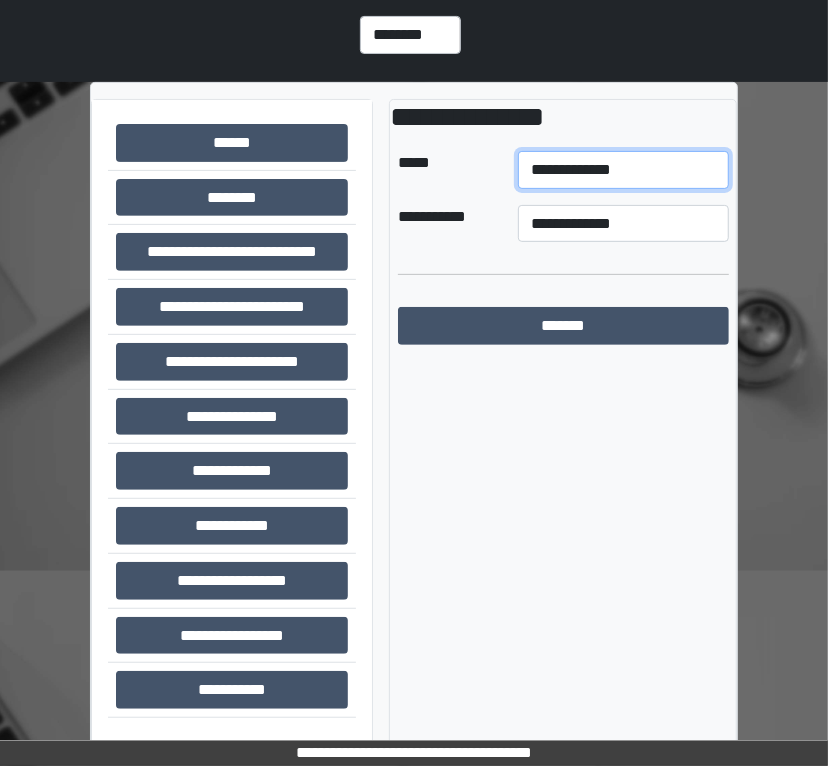 click on "**********" at bounding box center (623, 170) 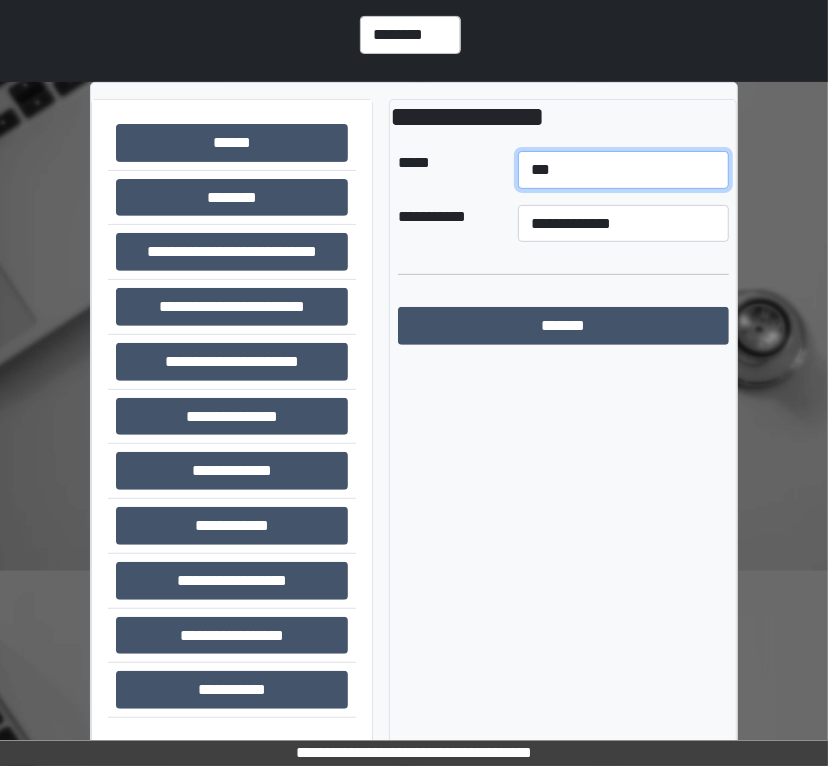 click on "**********" at bounding box center (623, 170) 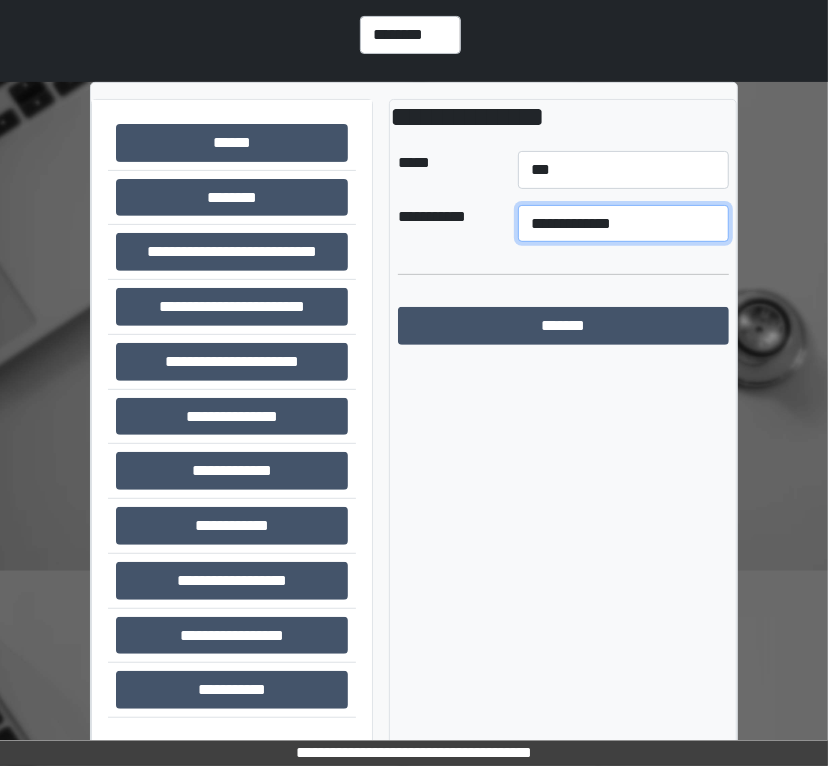 click on "**********" at bounding box center (623, 224) 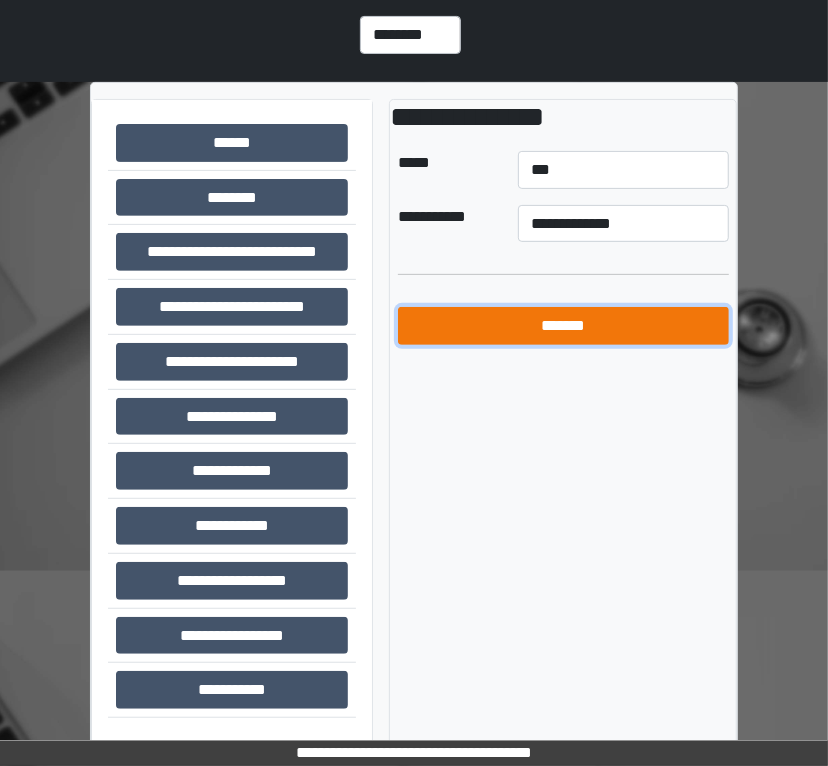 click on "*******" at bounding box center [563, 326] 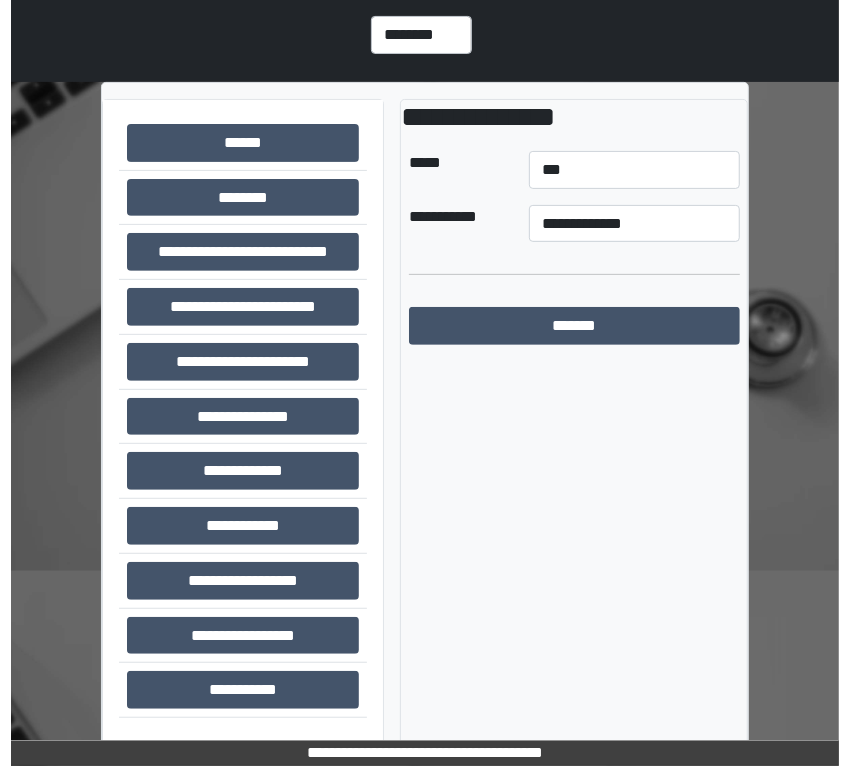 scroll, scrollTop: 0, scrollLeft: 0, axis: both 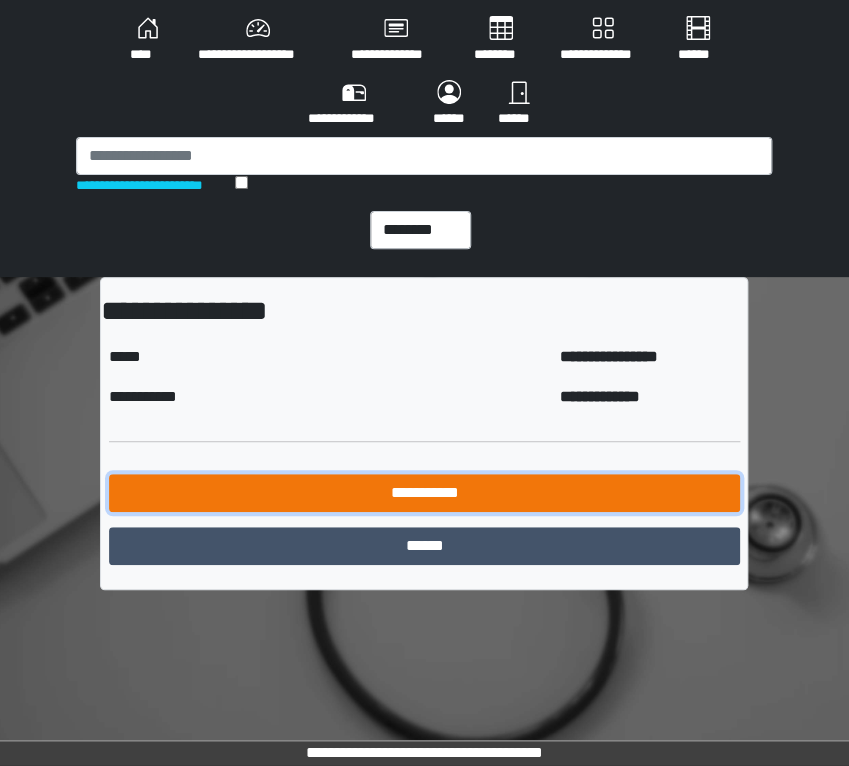 click on "**********" at bounding box center [424, 493] 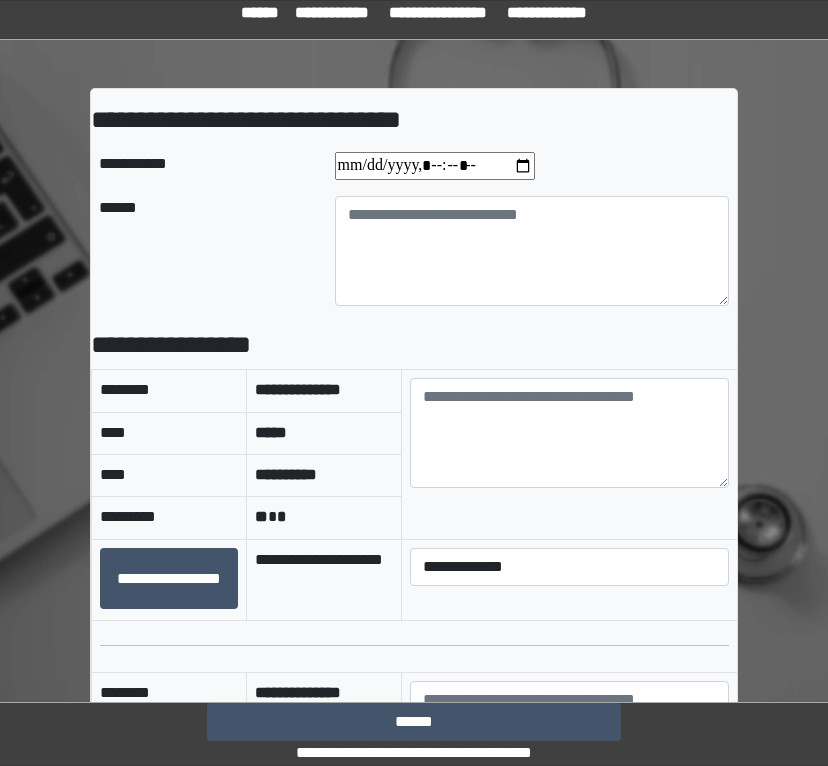 scroll, scrollTop: 0, scrollLeft: 0, axis: both 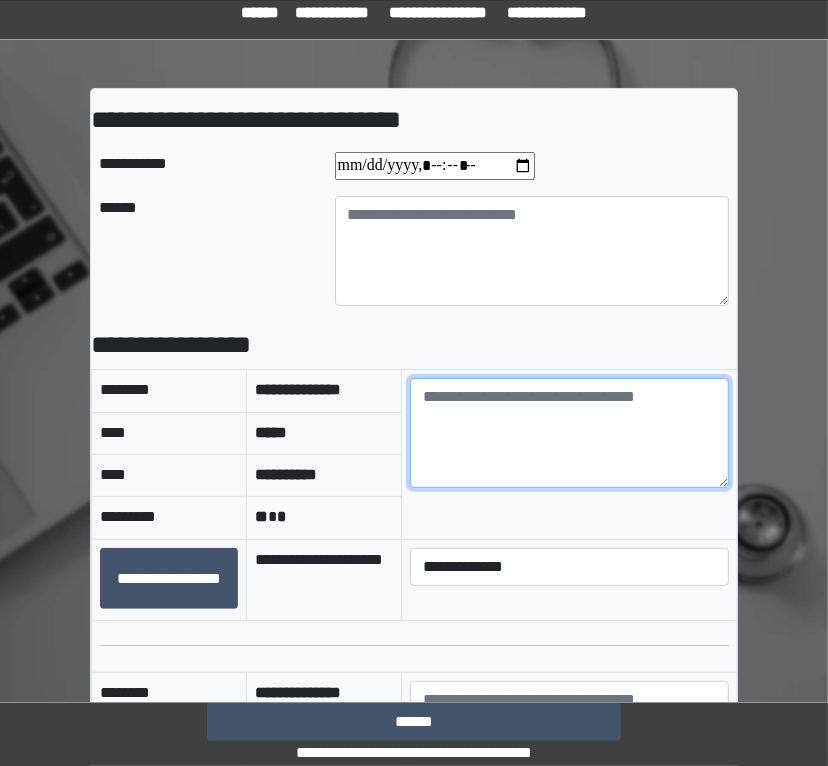 click at bounding box center [569, 433] 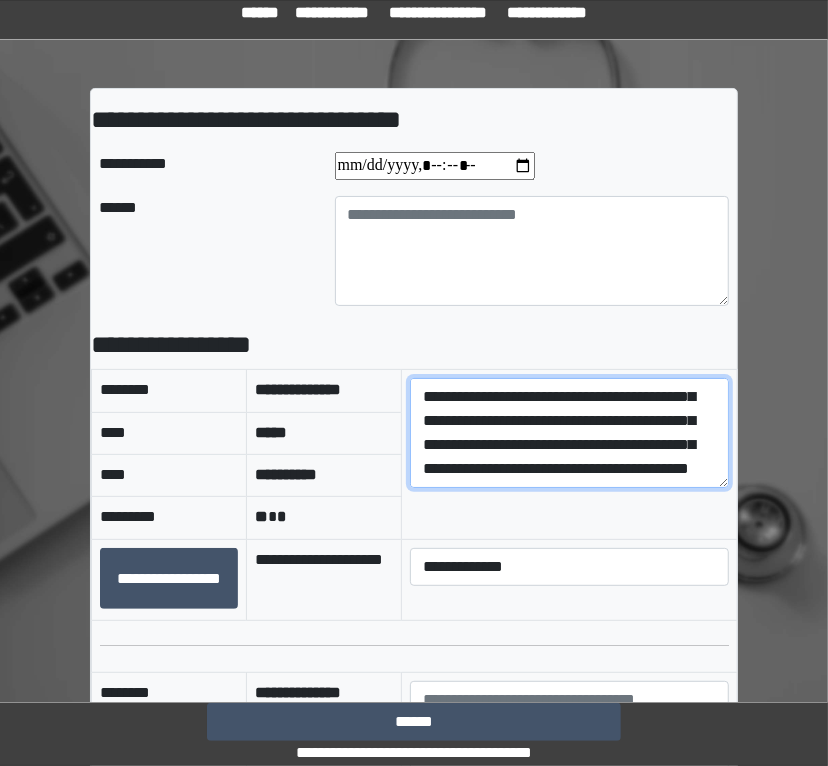 scroll, scrollTop: 312, scrollLeft: 0, axis: vertical 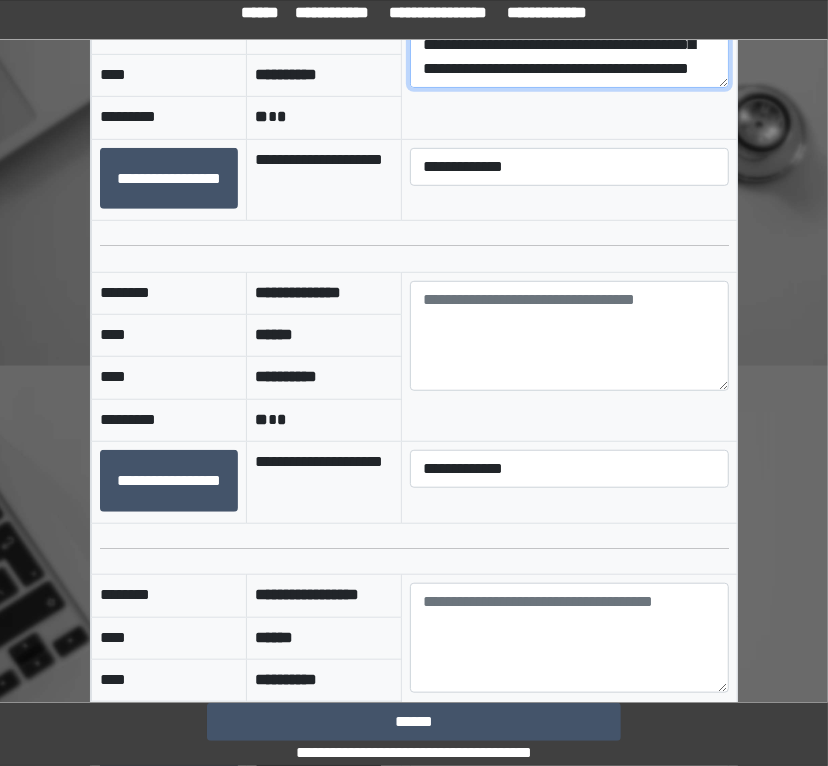 type on "**********" 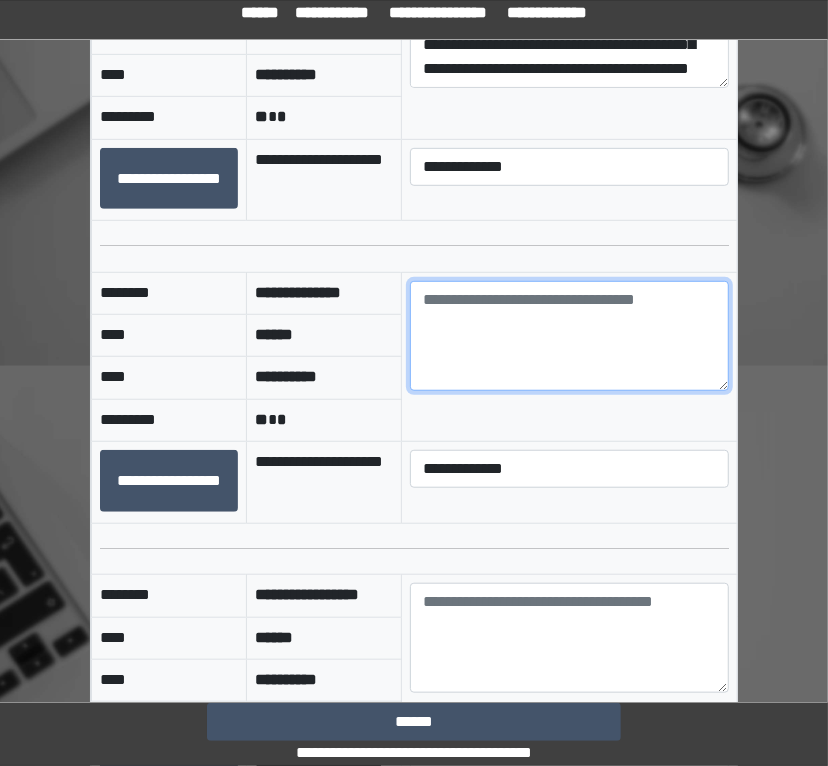 click at bounding box center (569, 336) 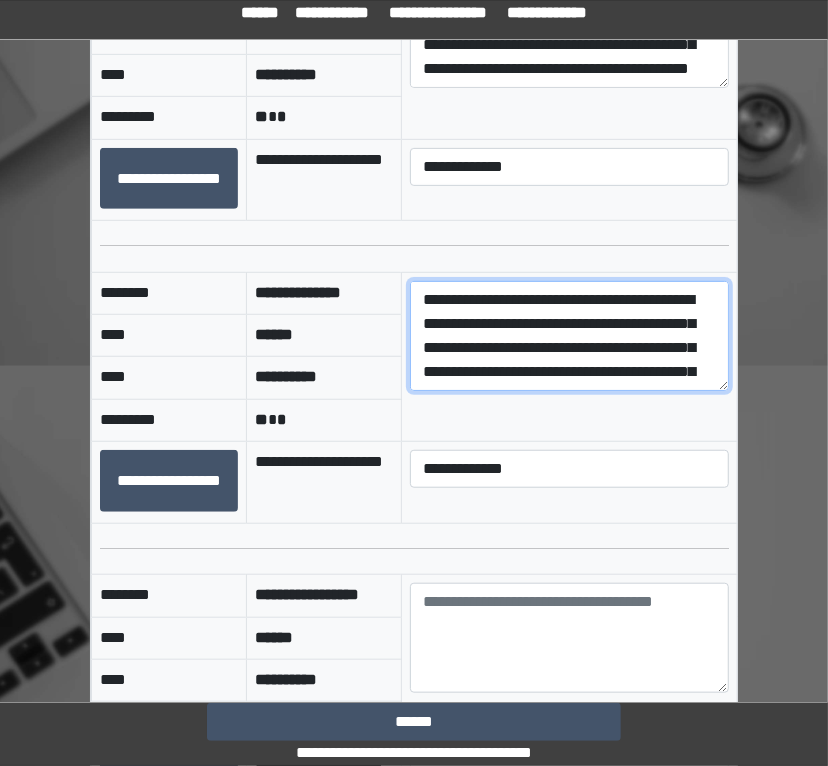 scroll, scrollTop: 137, scrollLeft: 0, axis: vertical 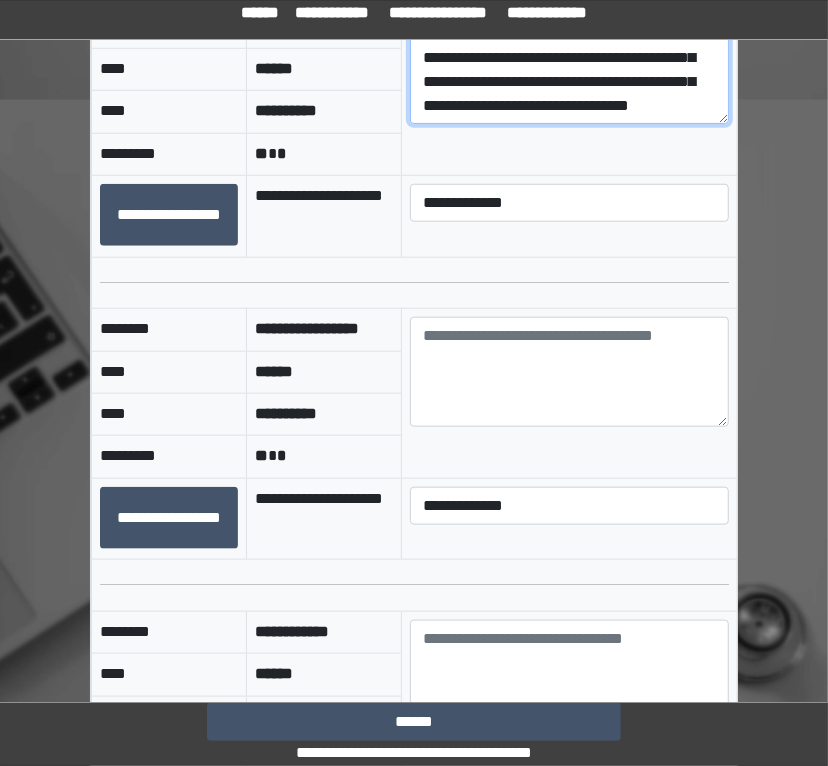type on "**********" 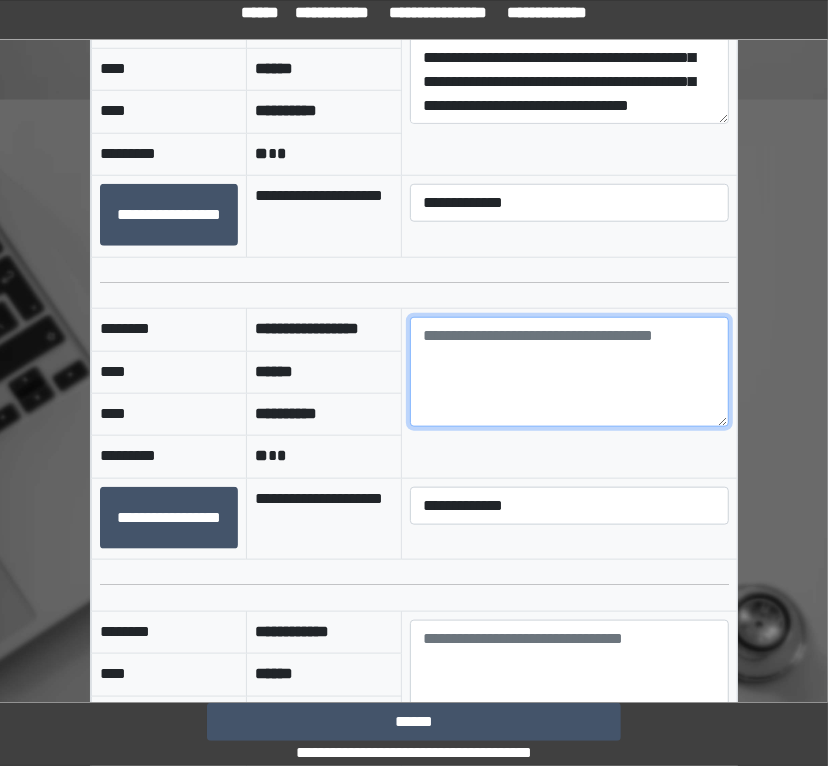 click at bounding box center (569, 372) 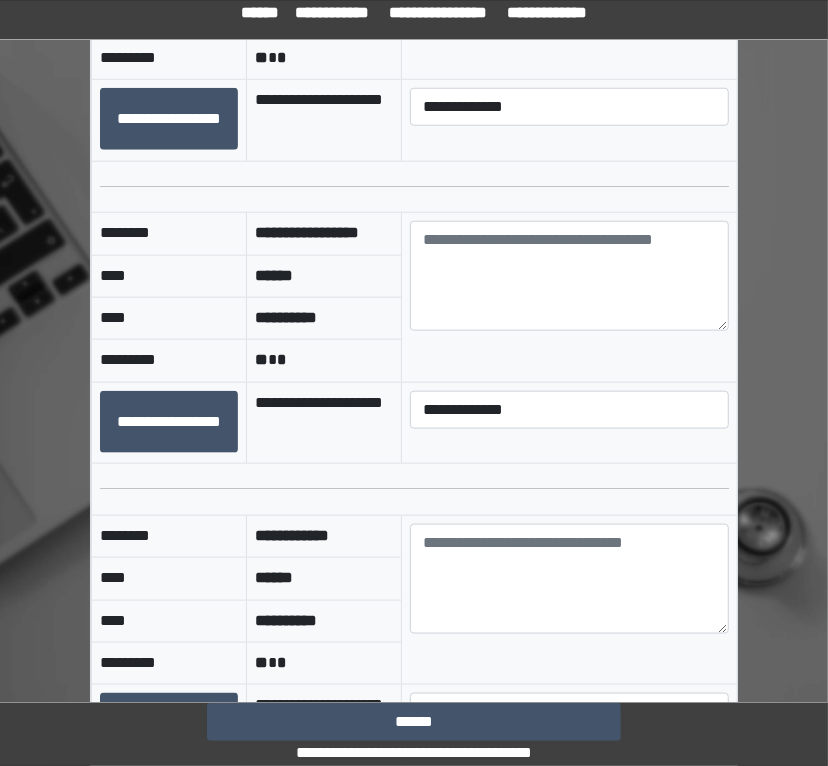 scroll, scrollTop: 800, scrollLeft: 0, axis: vertical 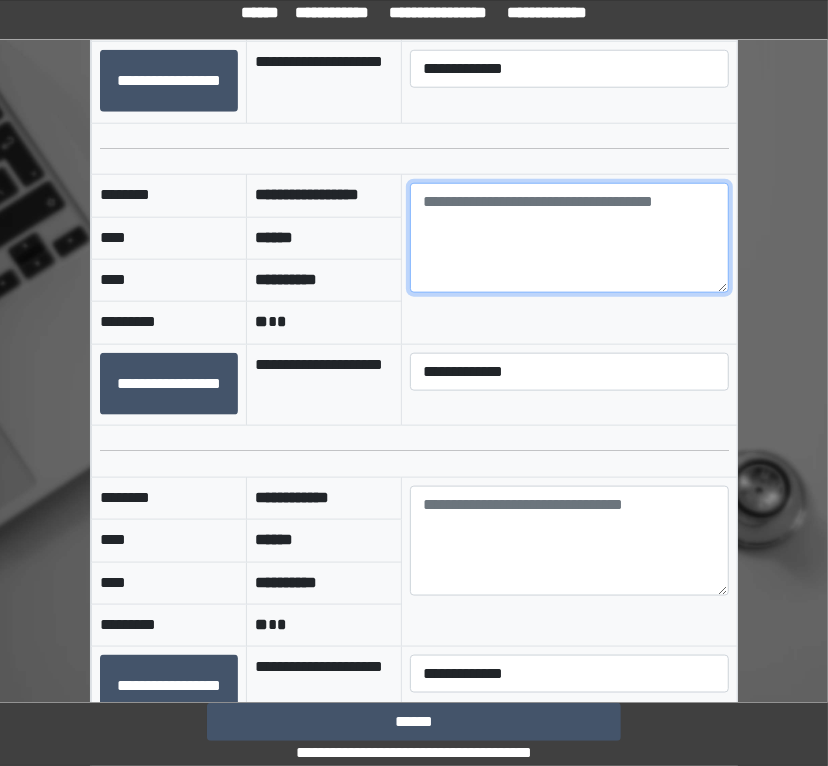 click at bounding box center (569, 238) 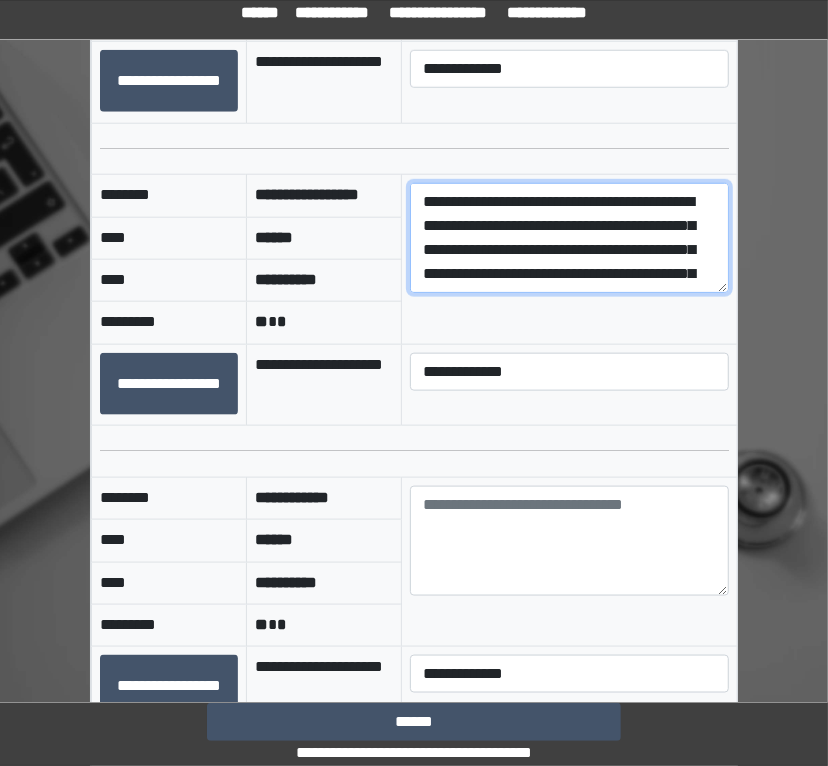 scroll, scrollTop: 136, scrollLeft: 0, axis: vertical 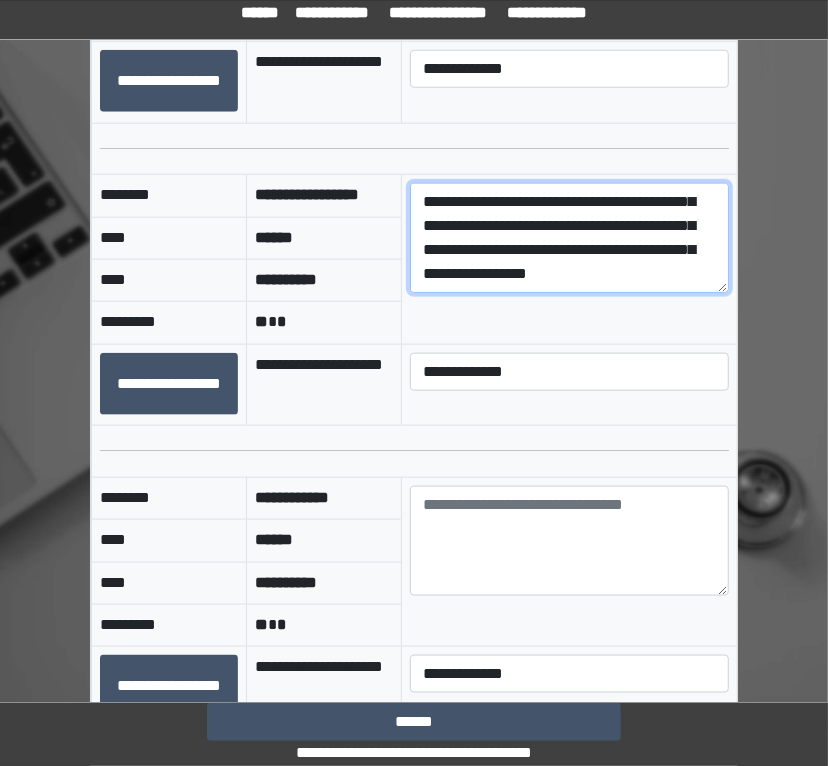 type on "**********" 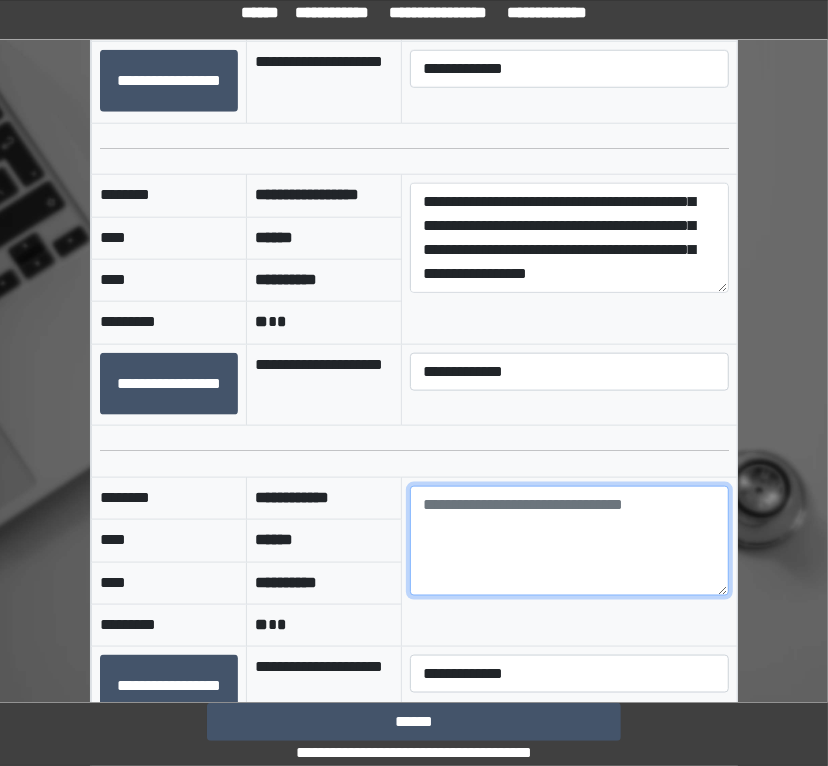 click at bounding box center (569, 541) 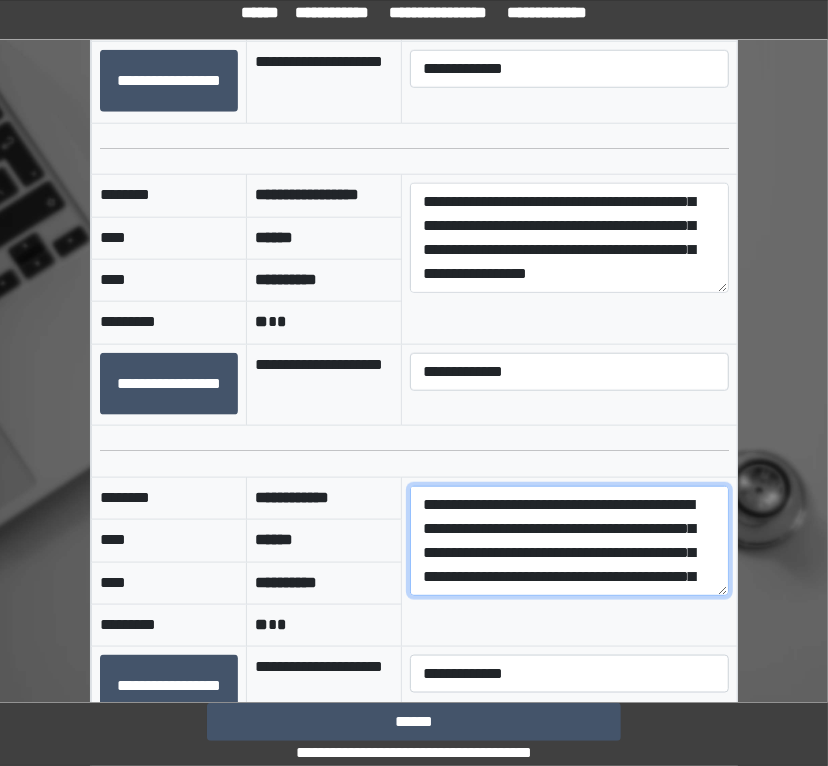 scroll, scrollTop: 185, scrollLeft: 0, axis: vertical 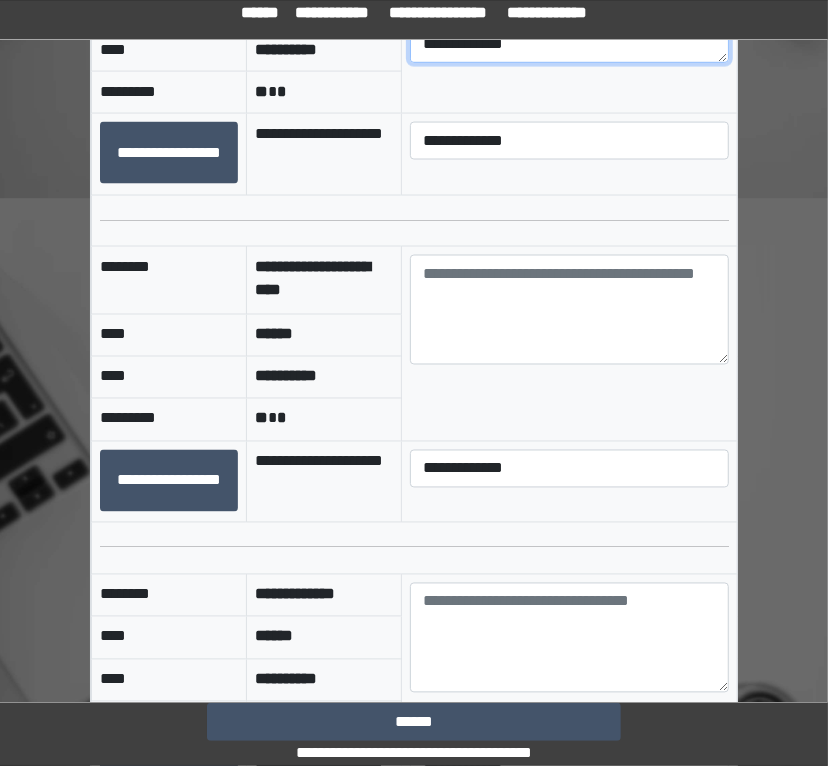 type on "**********" 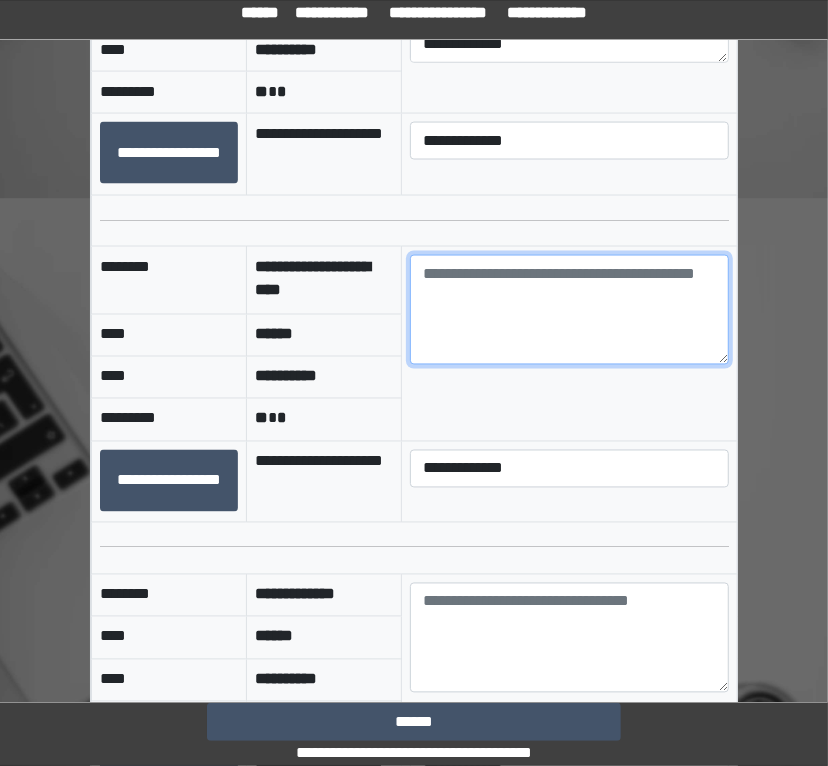 click at bounding box center (569, 310) 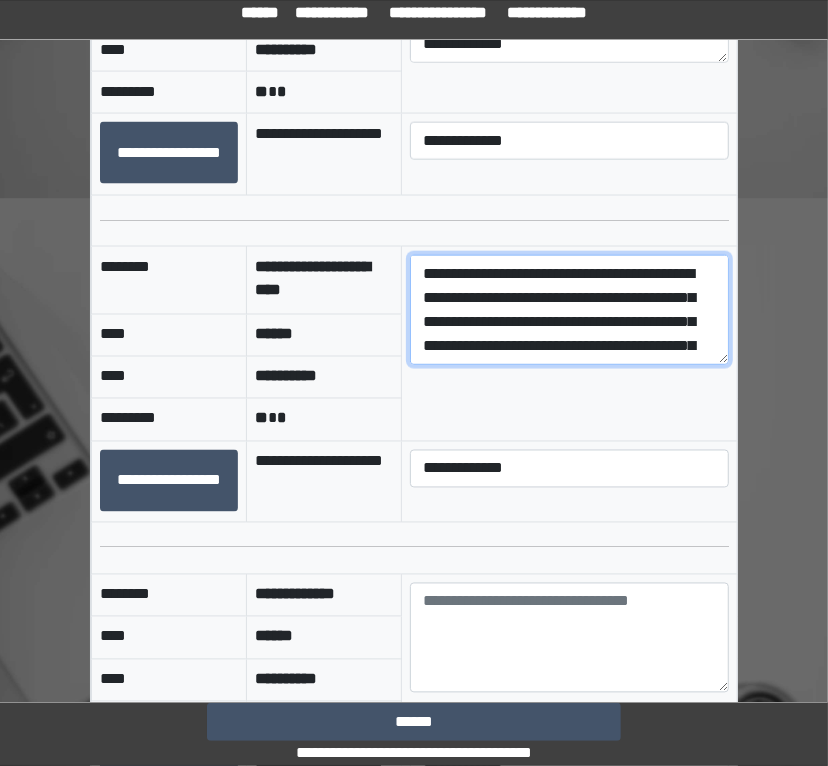 scroll, scrollTop: 113, scrollLeft: 0, axis: vertical 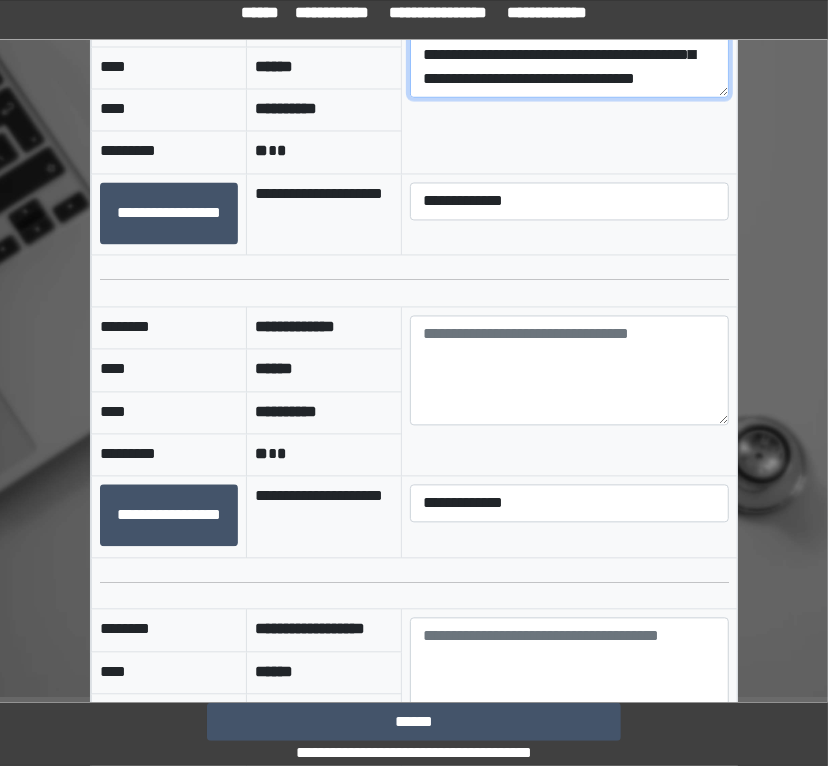 type on "**********" 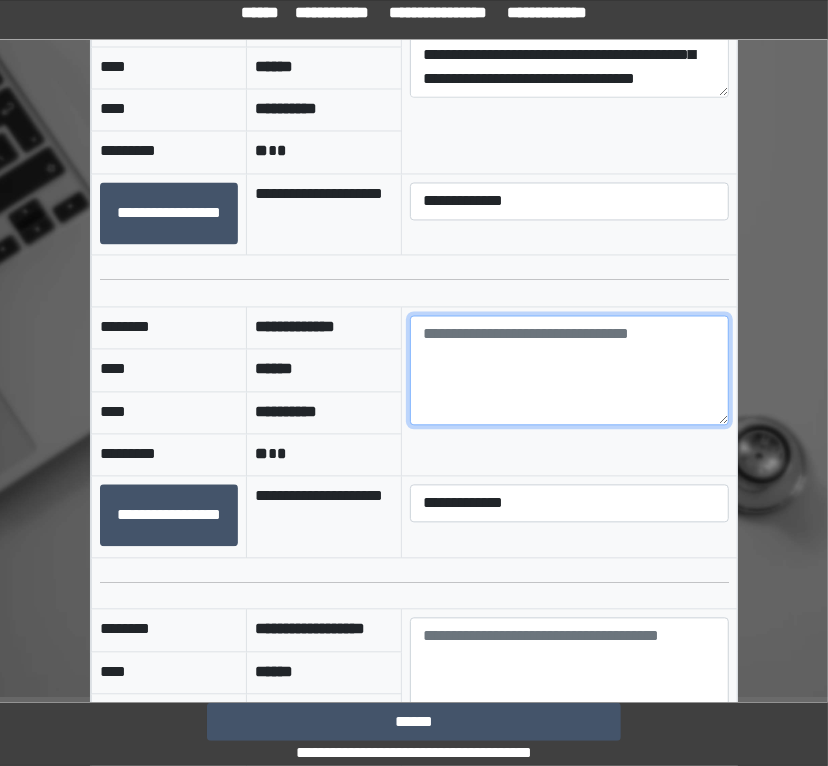 click at bounding box center [569, 371] 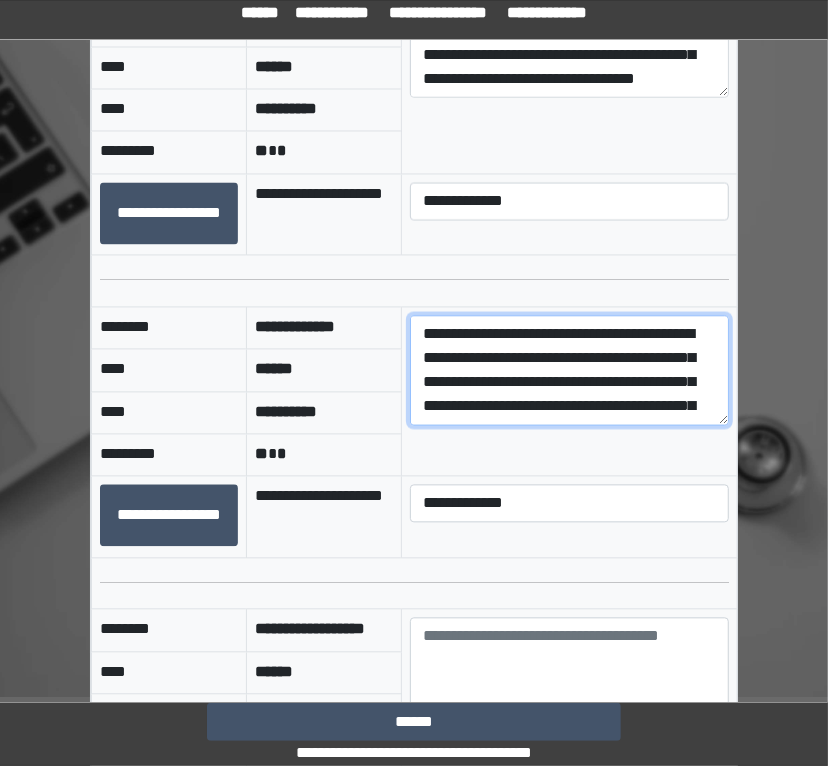 scroll, scrollTop: 281, scrollLeft: 0, axis: vertical 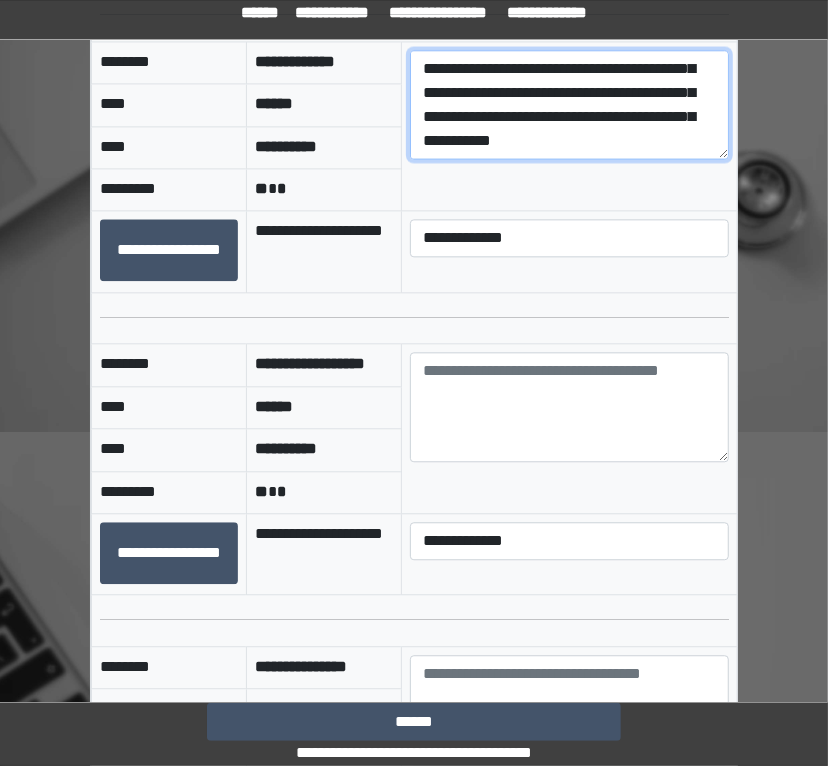 type on "**********" 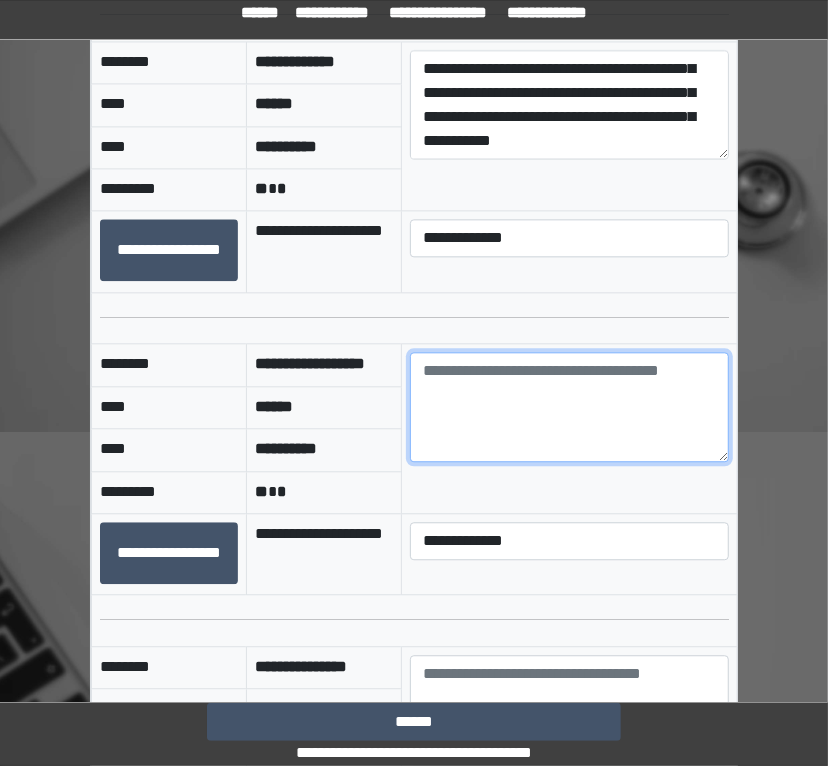 click at bounding box center (569, 407) 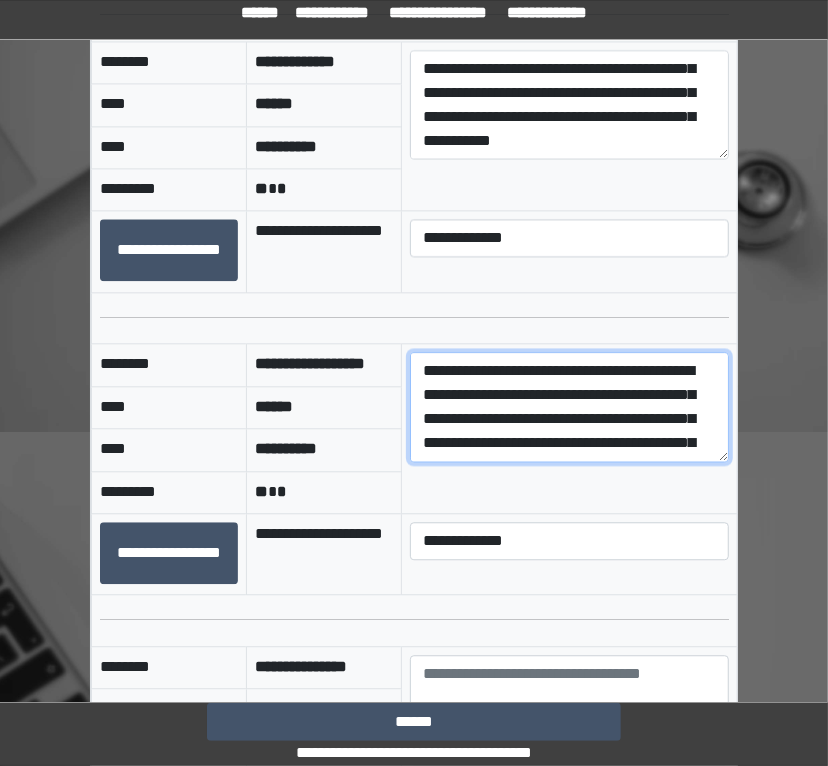 scroll, scrollTop: 210, scrollLeft: 0, axis: vertical 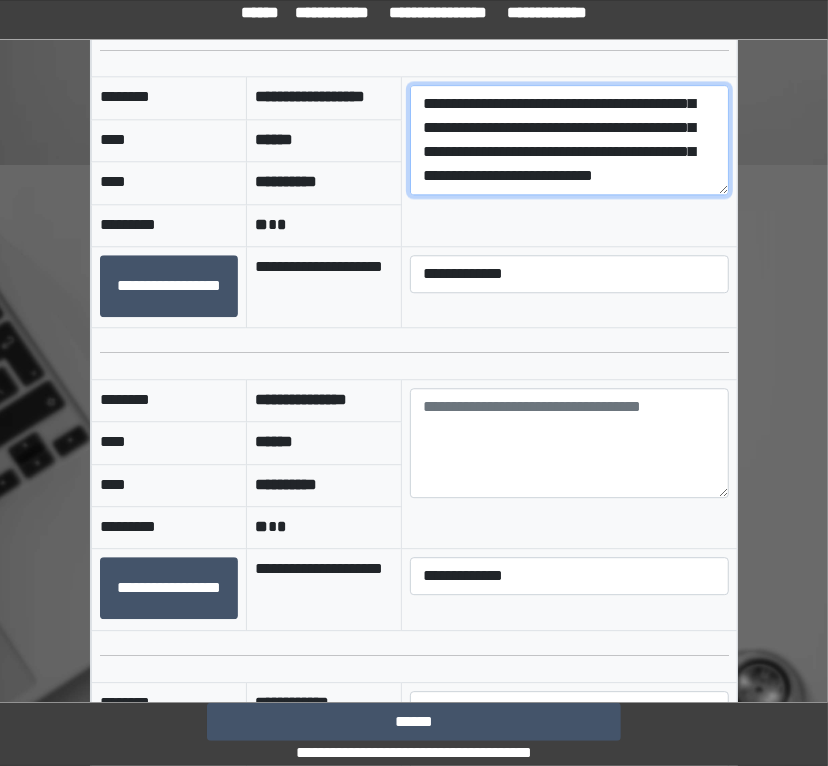 type on "**********" 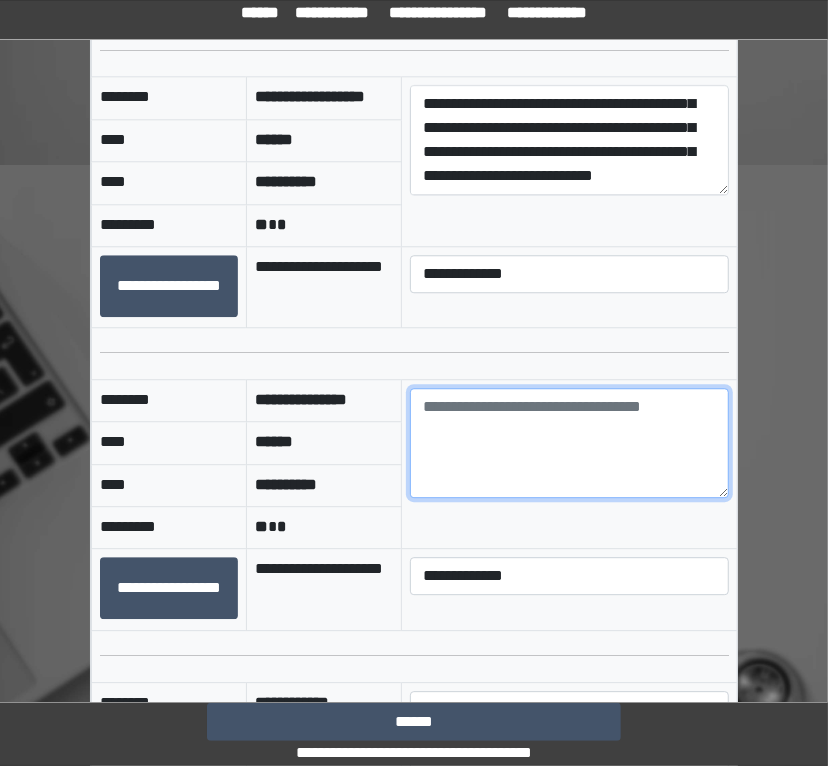 click at bounding box center [569, 443] 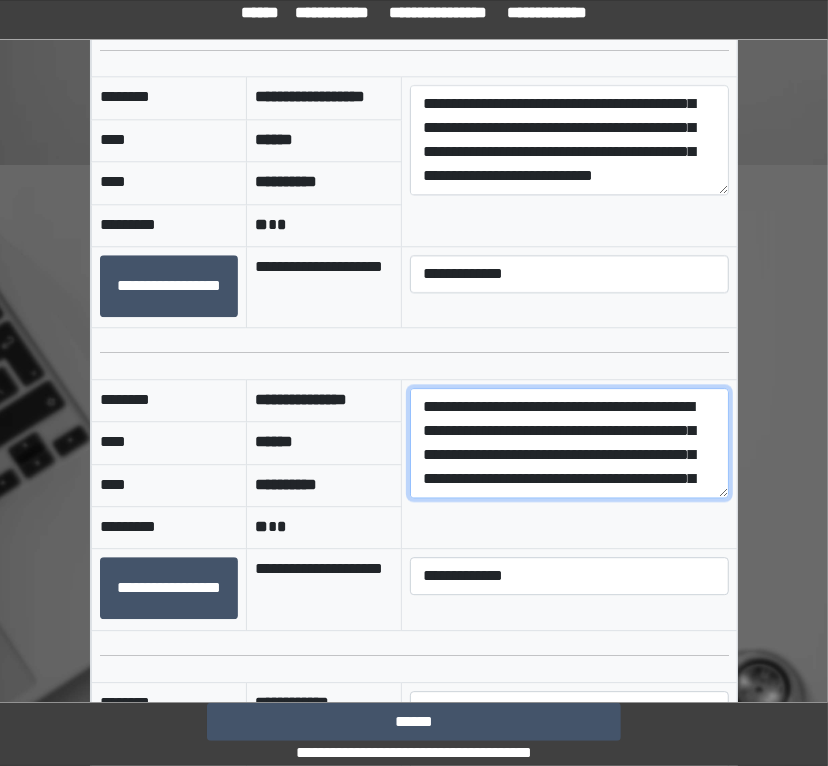 scroll, scrollTop: 113, scrollLeft: 0, axis: vertical 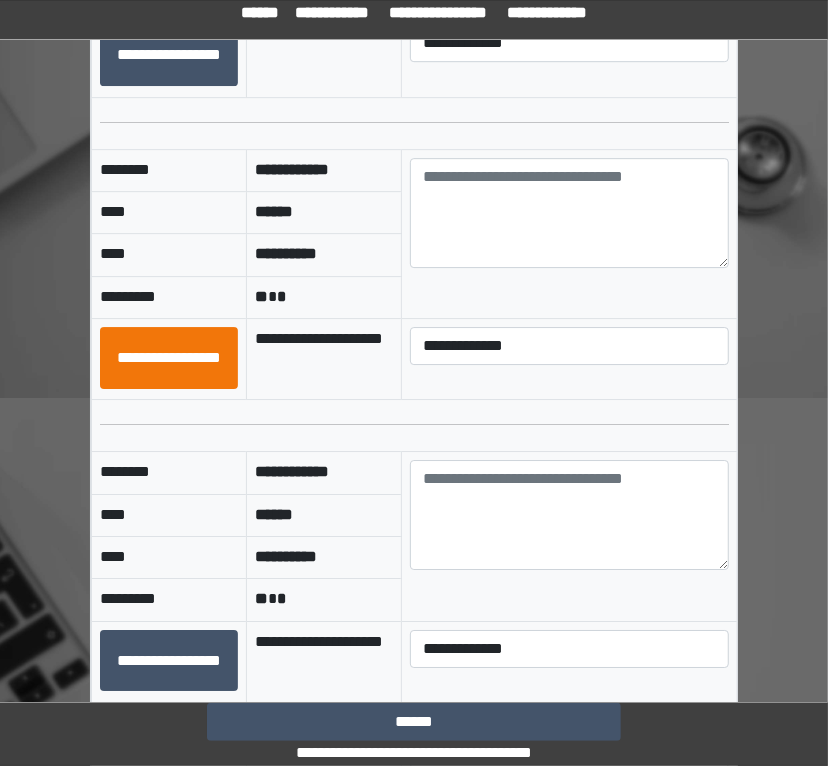 type on "**********" 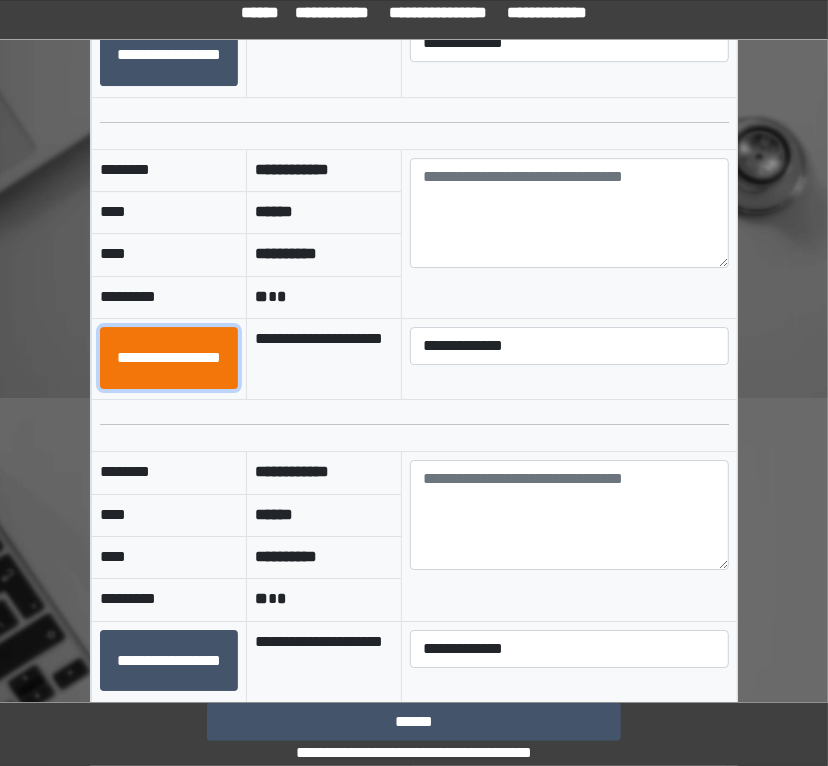 click on "**********" at bounding box center (169, 358) 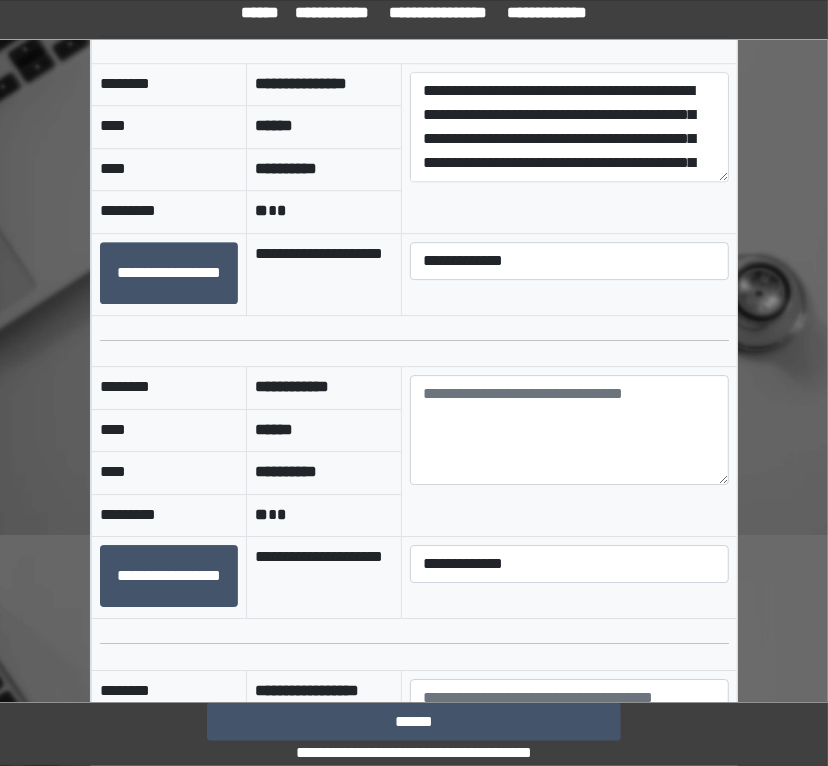 scroll, scrollTop: 2533, scrollLeft: 0, axis: vertical 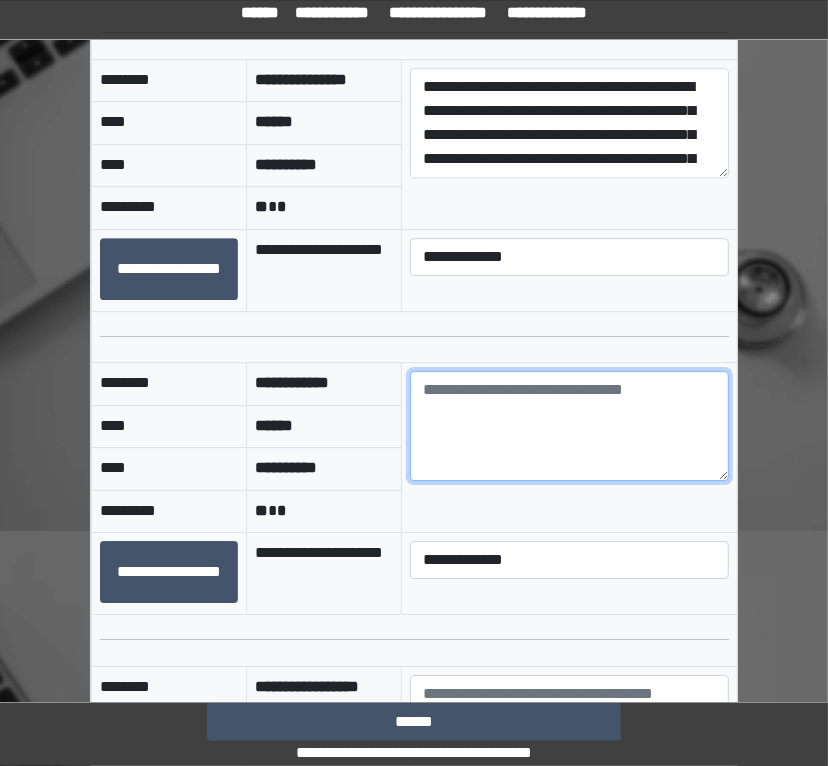 click at bounding box center (569, 426) 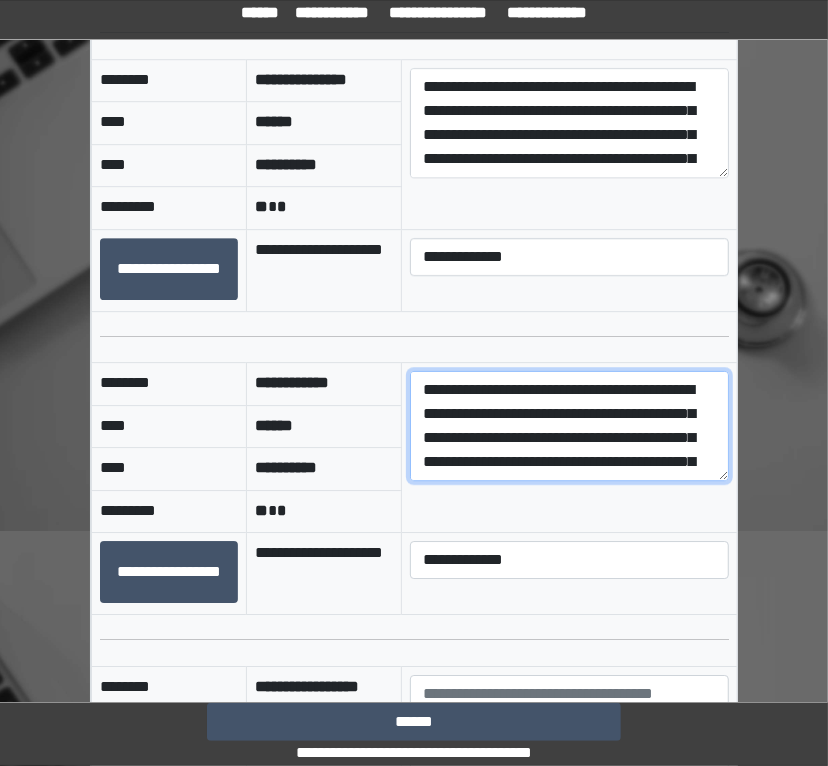 scroll, scrollTop: 186, scrollLeft: 0, axis: vertical 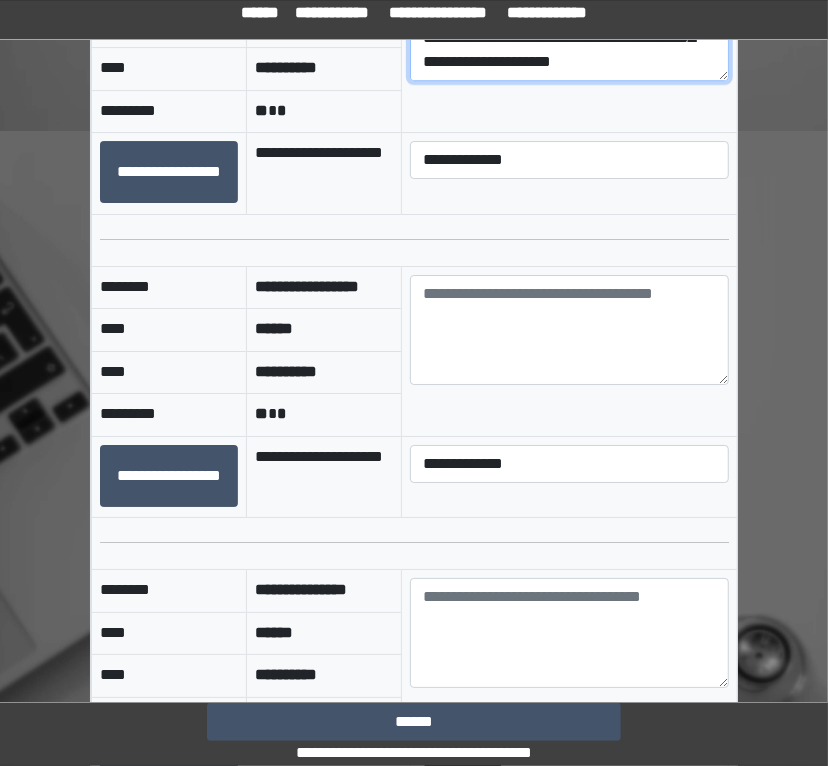type on "**********" 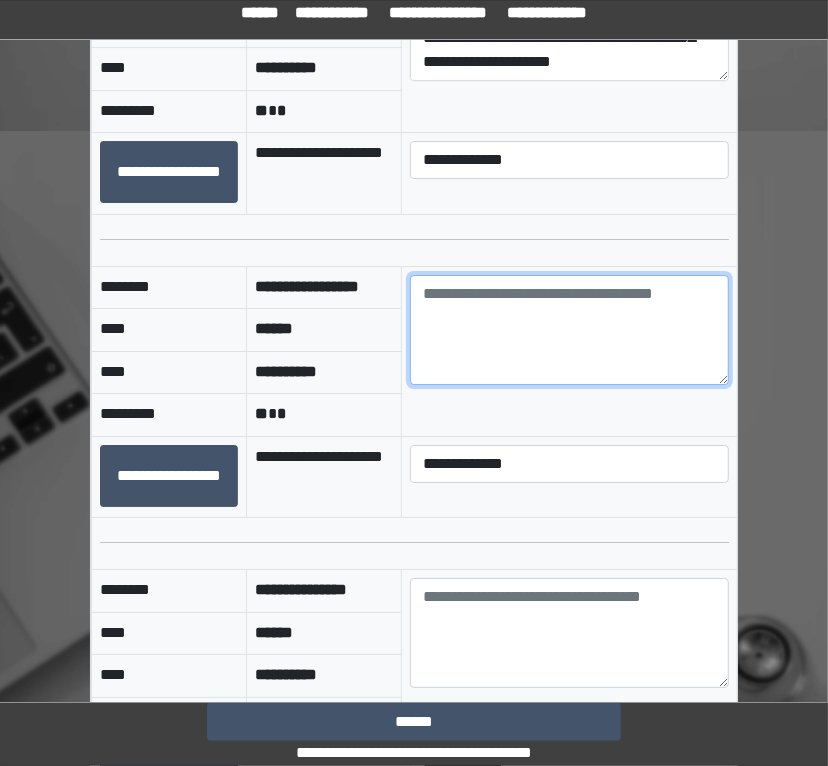 click at bounding box center [569, 330] 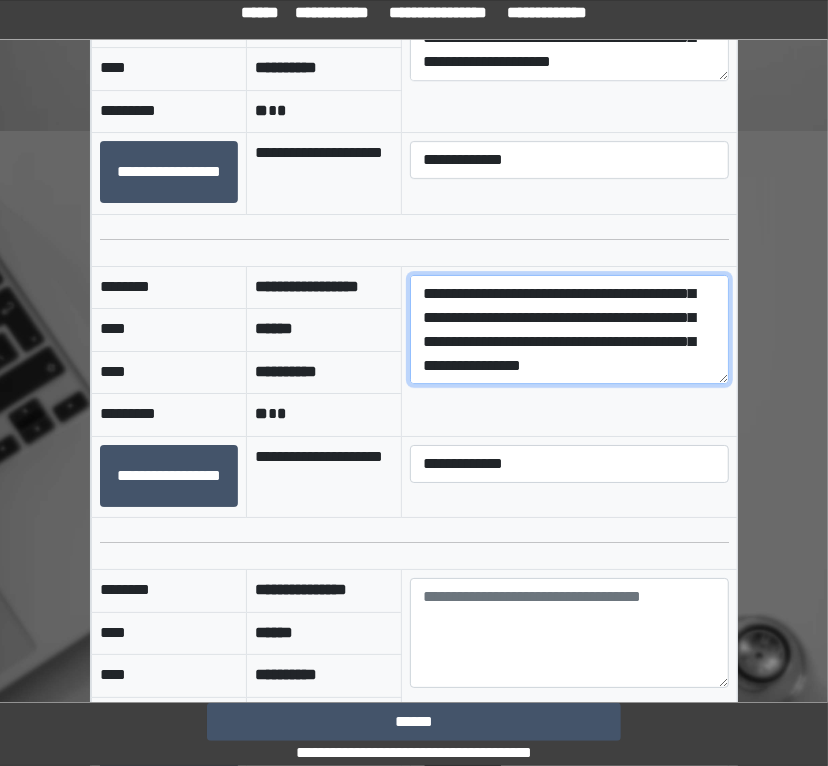 scroll, scrollTop: 143, scrollLeft: 0, axis: vertical 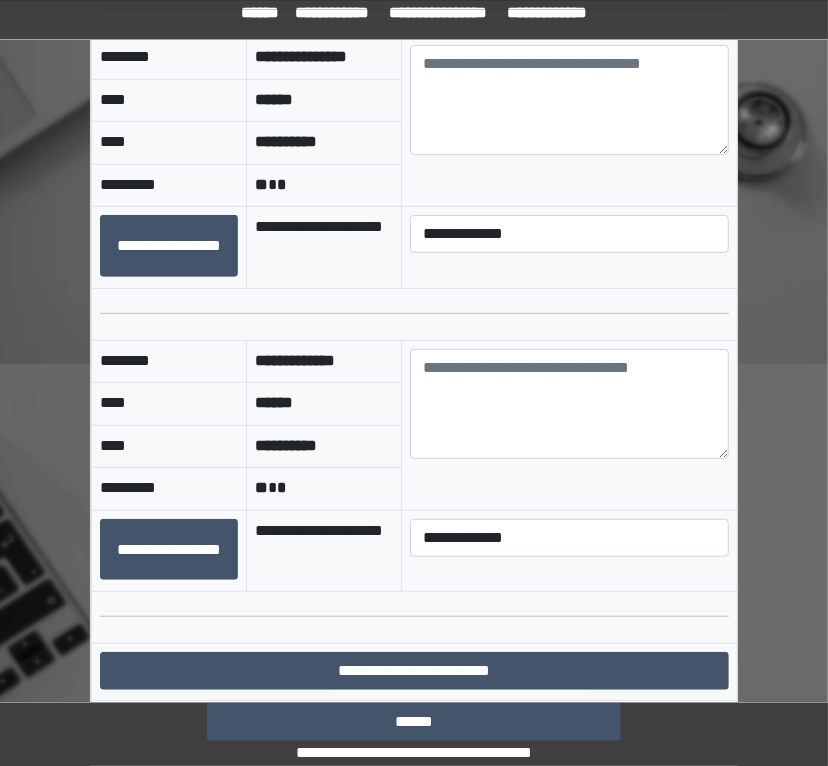 type on "**********" 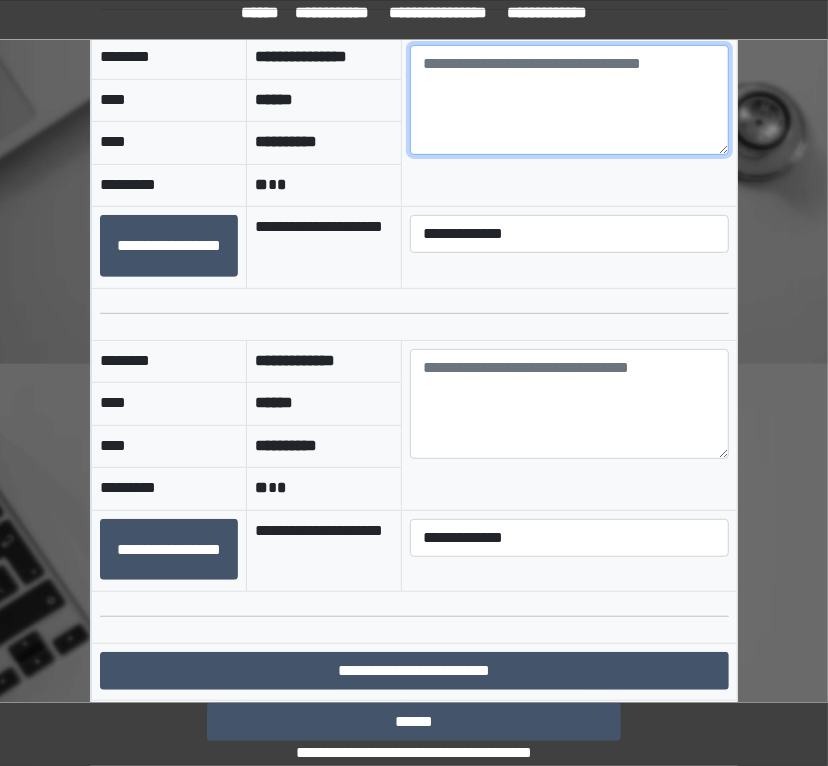 click at bounding box center (569, 100) 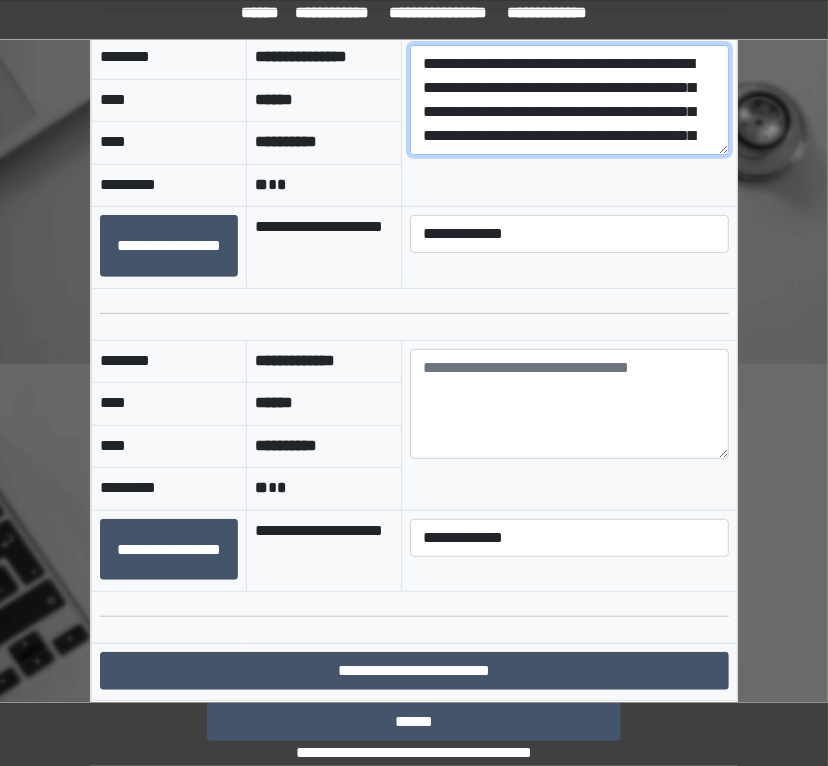 scroll, scrollTop: 137, scrollLeft: 0, axis: vertical 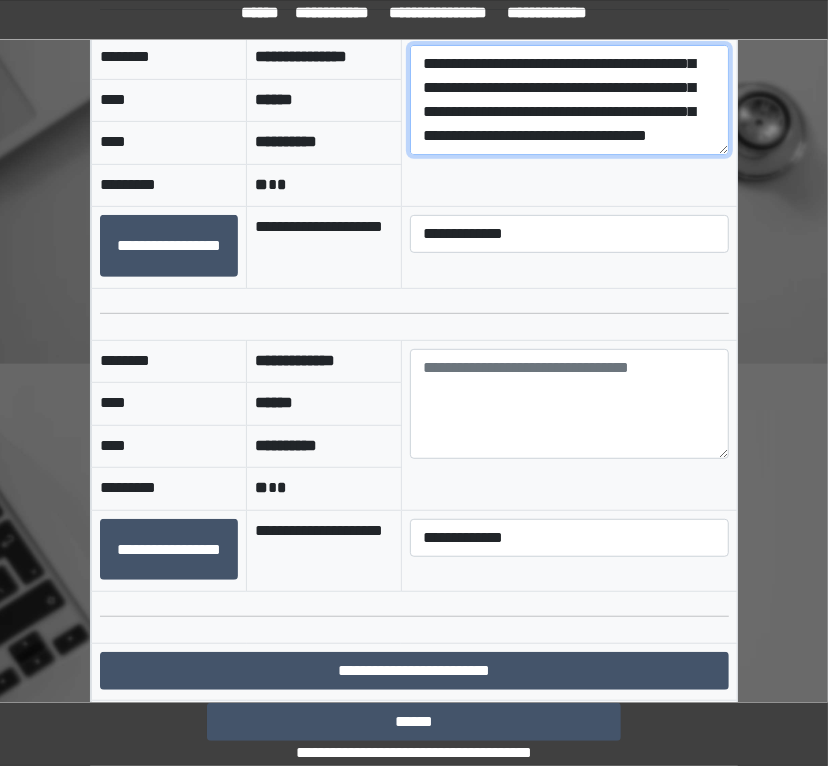 type on "**********" 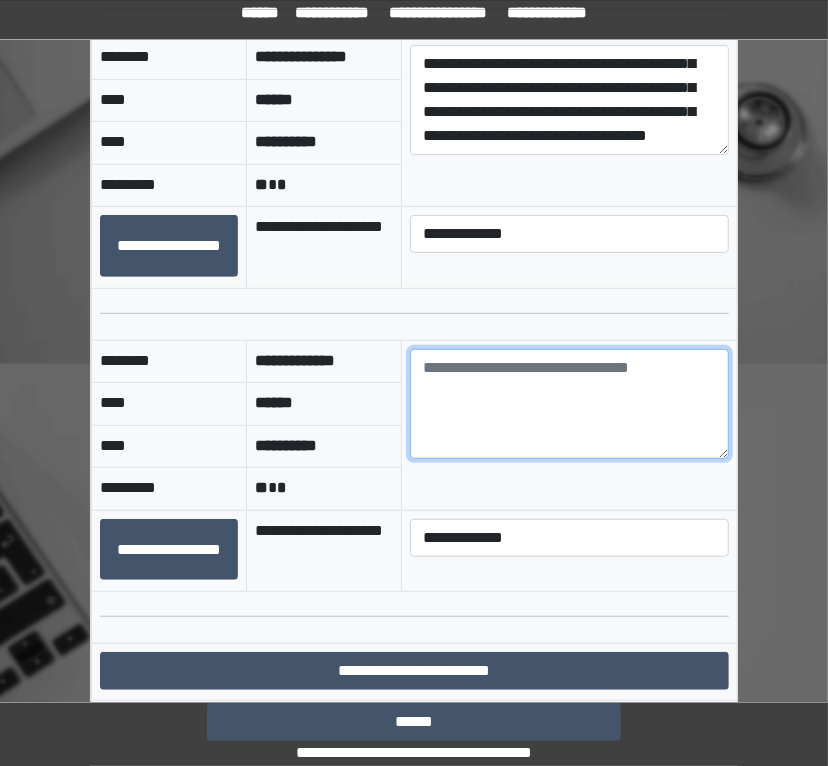 click at bounding box center [569, 404] 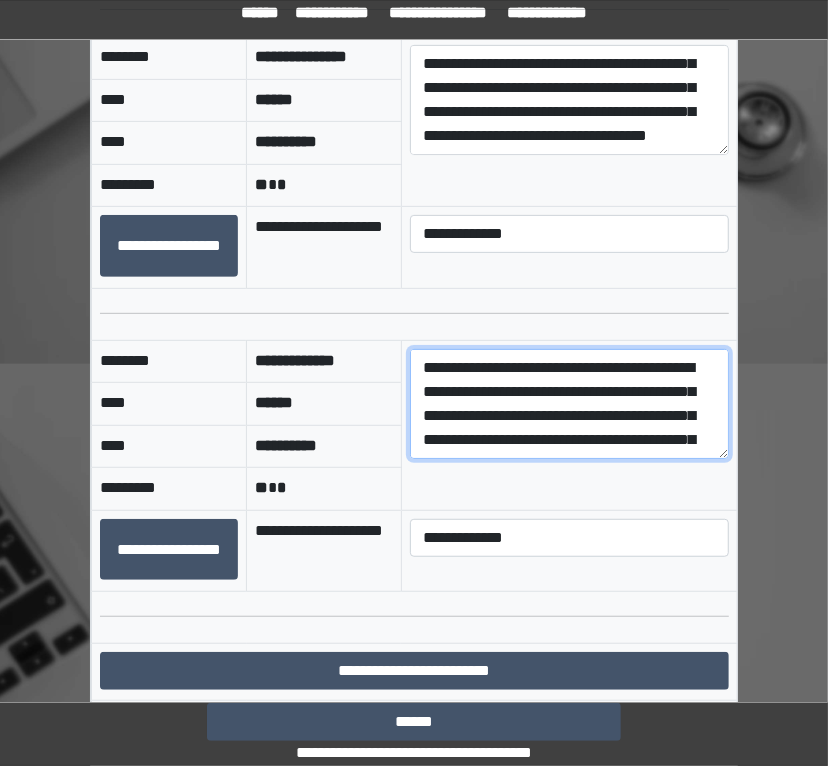 scroll, scrollTop: 209, scrollLeft: 0, axis: vertical 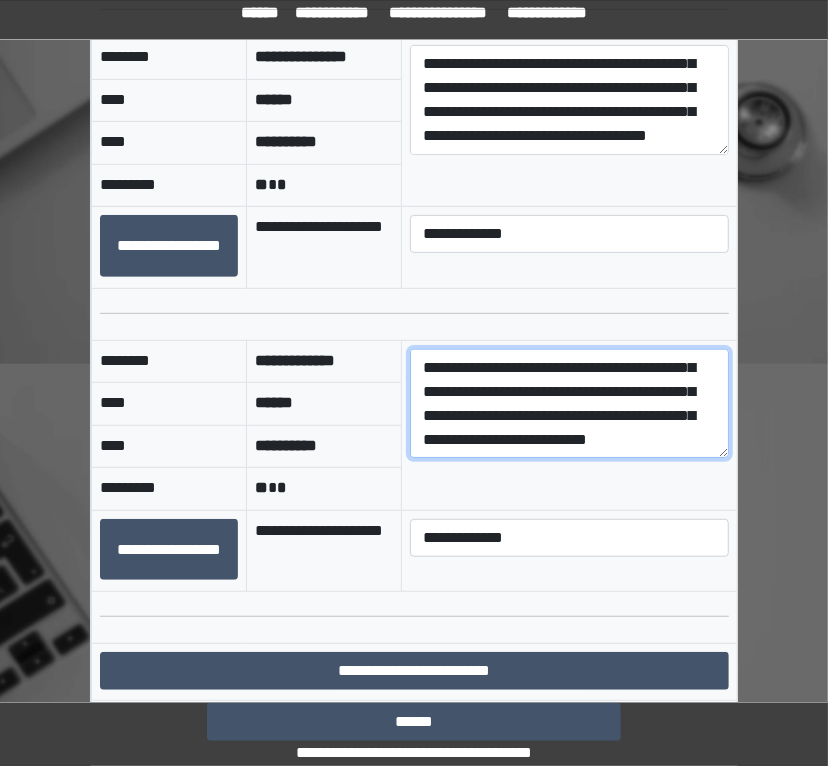 type on "**********" 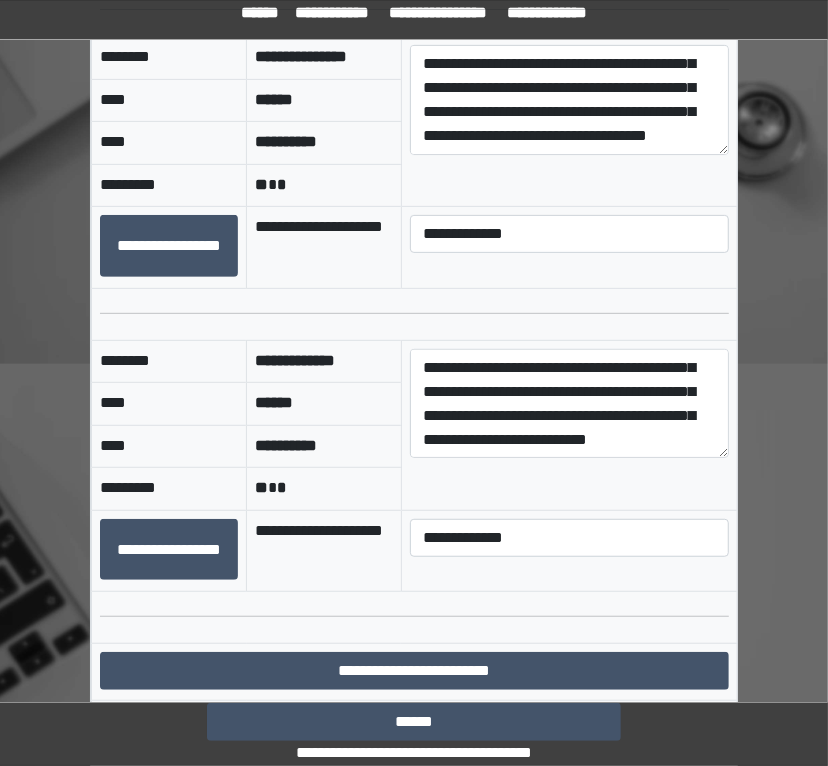 click on "**********" at bounding box center [414, -1262] 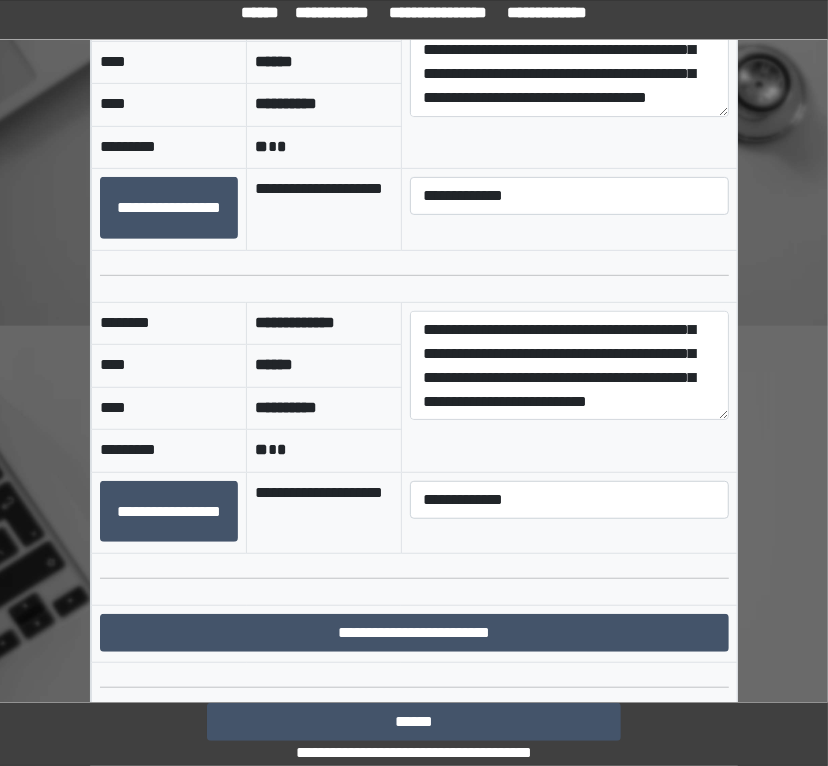 scroll, scrollTop: 3667, scrollLeft: 0, axis: vertical 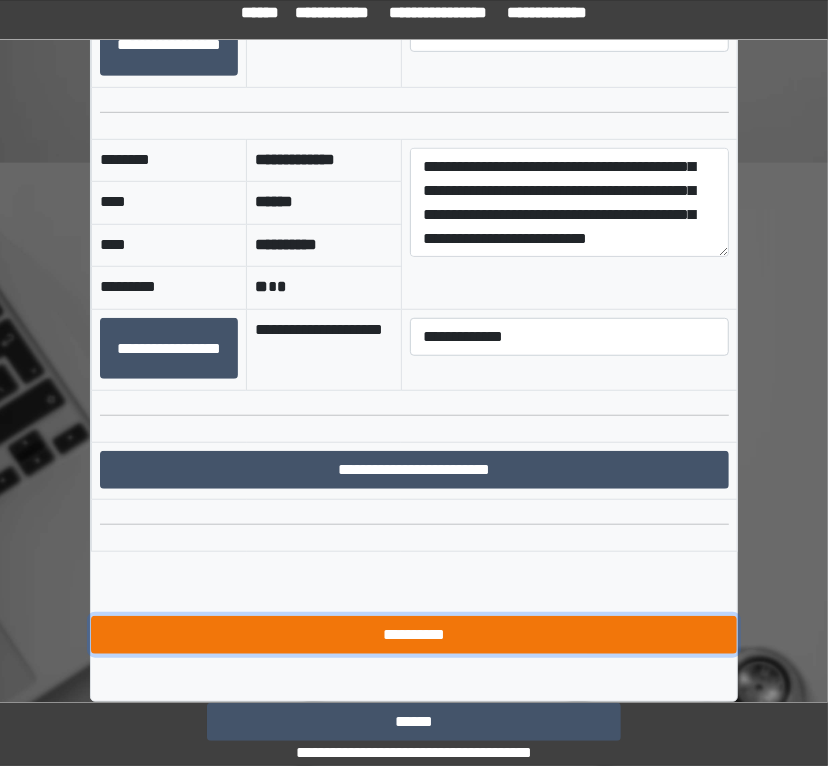 click on "**********" at bounding box center [414, 635] 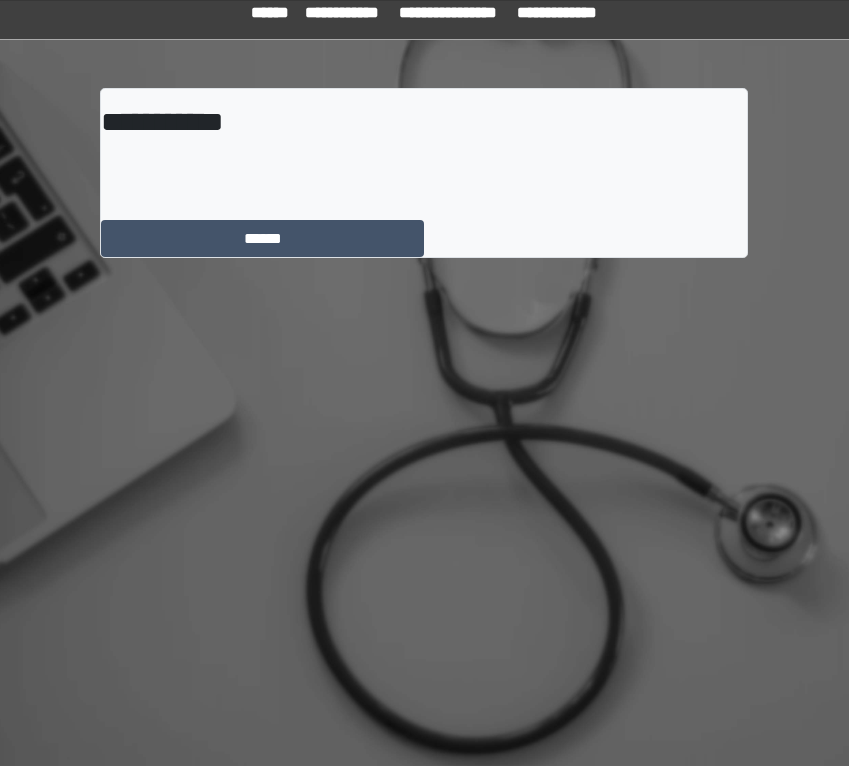 scroll, scrollTop: 0, scrollLeft: 0, axis: both 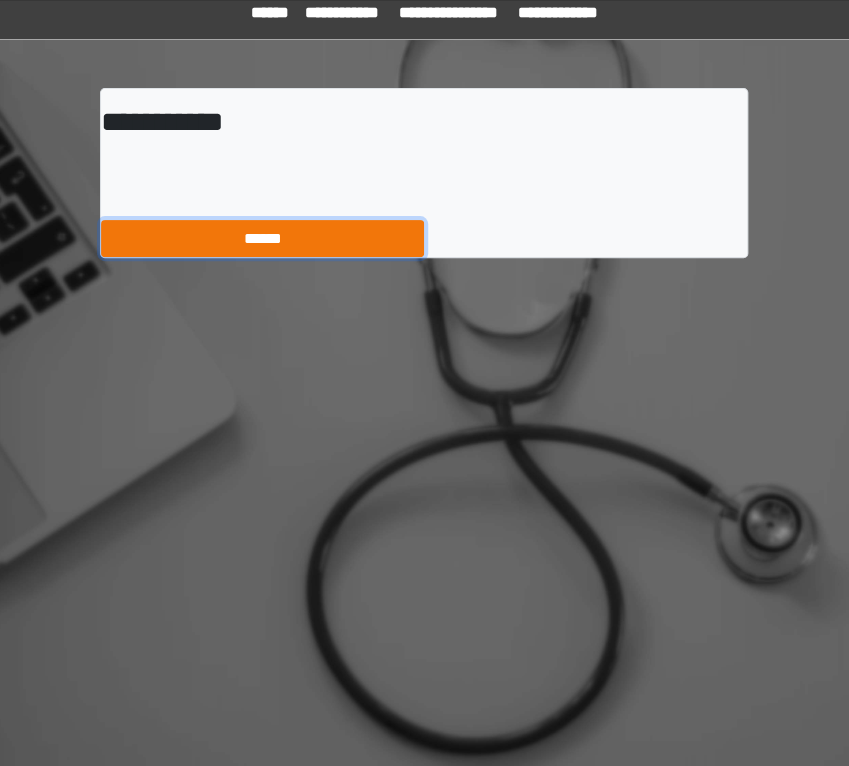 click on "******" at bounding box center [262, 239] 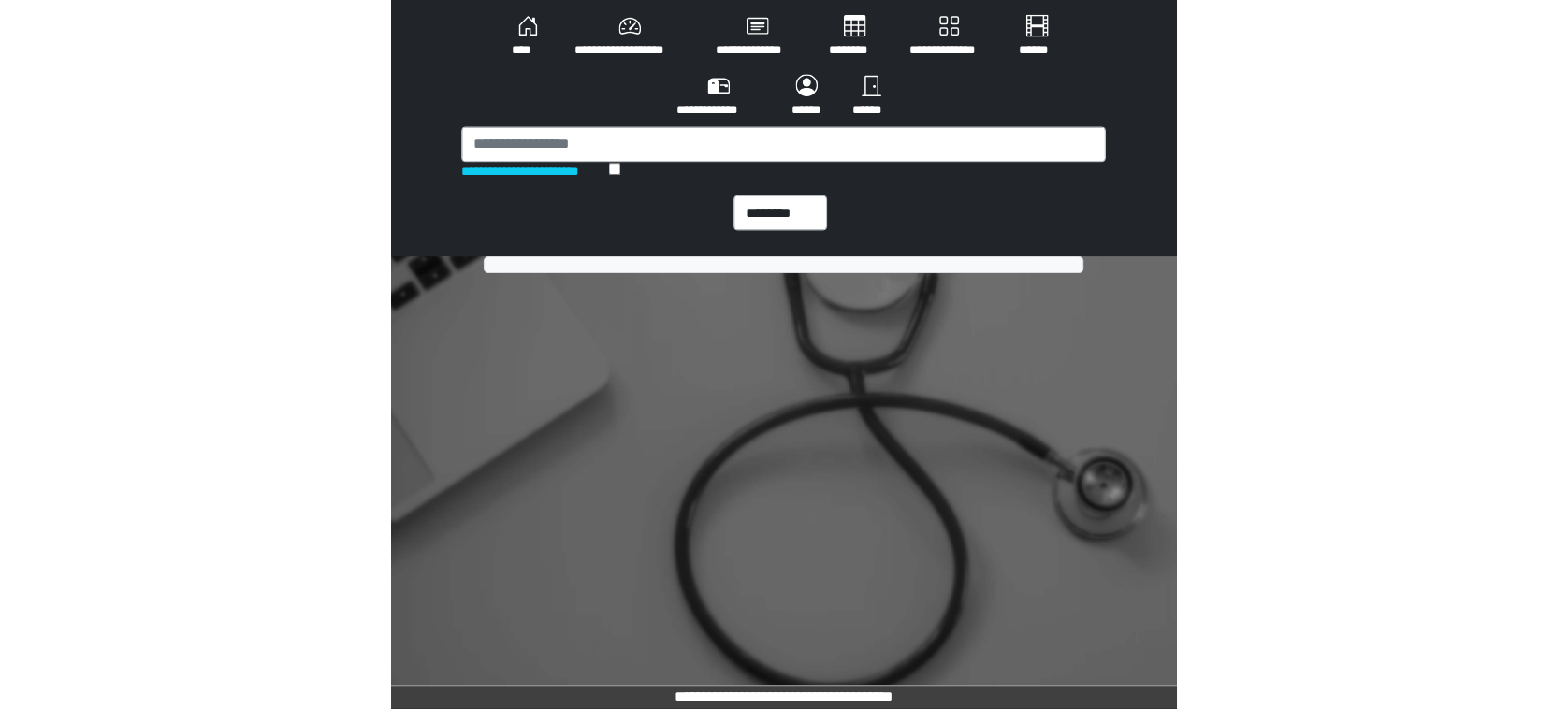 scroll, scrollTop: 0, scrollLeft: 0, axis: both 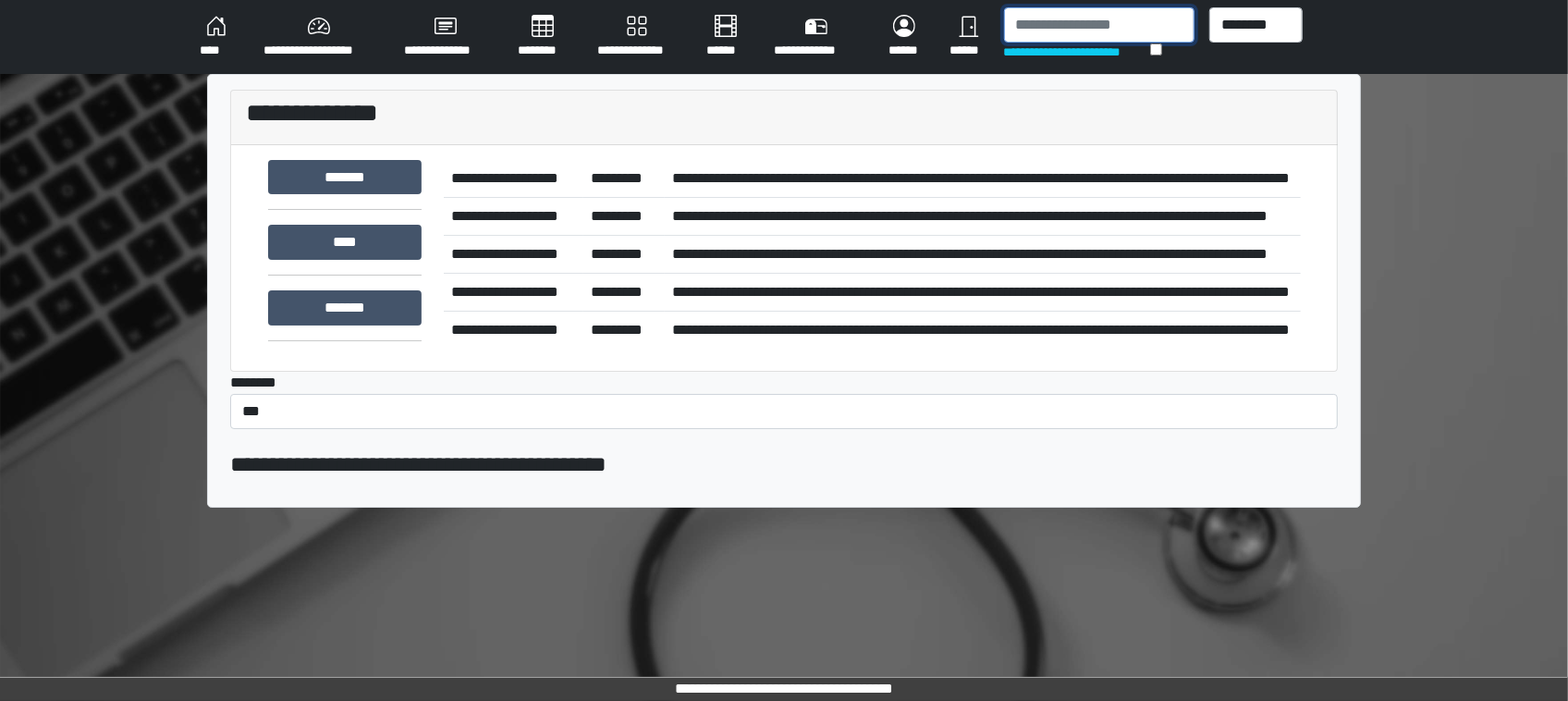 click at bounding box center (1099, 25) 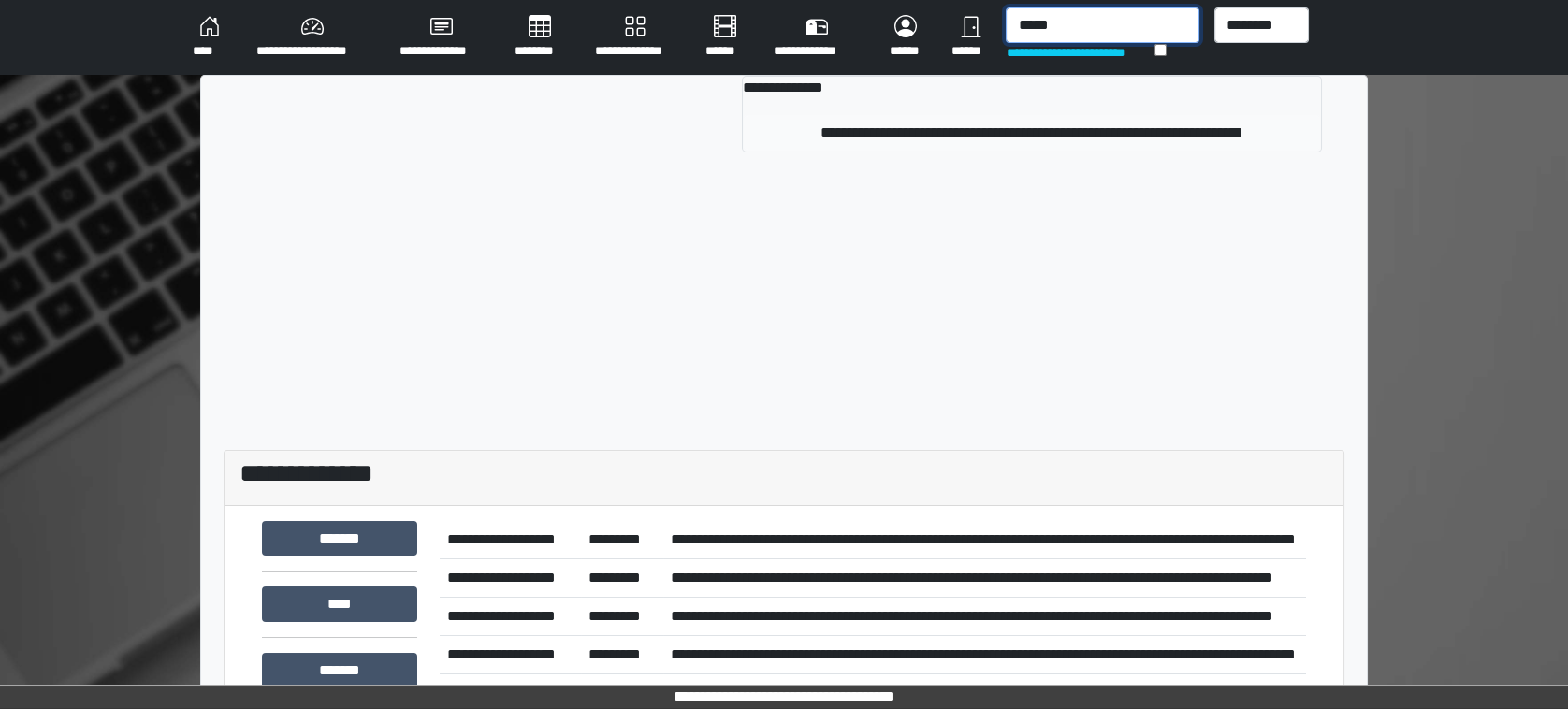 type on "*****" 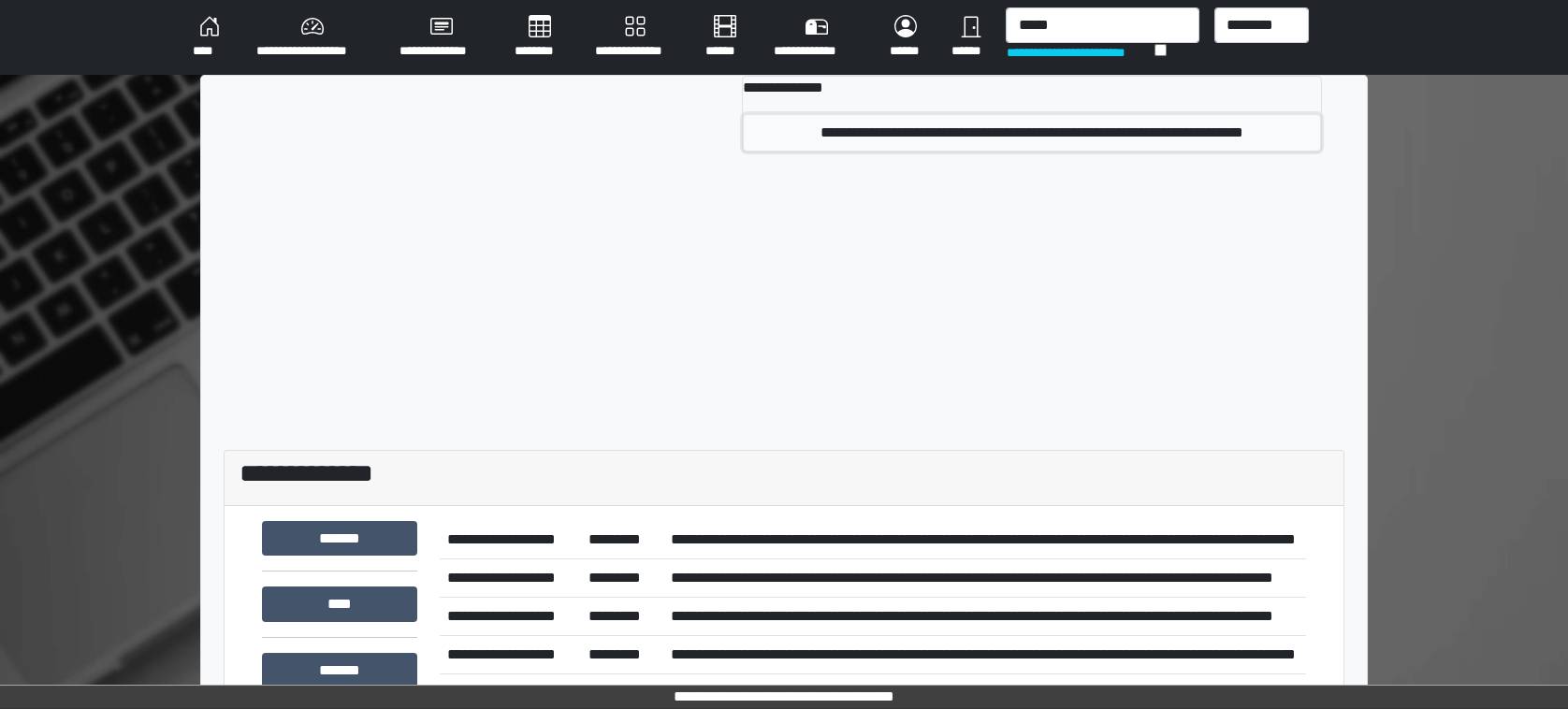 click on "**********" at bounding box center (1032, 133) 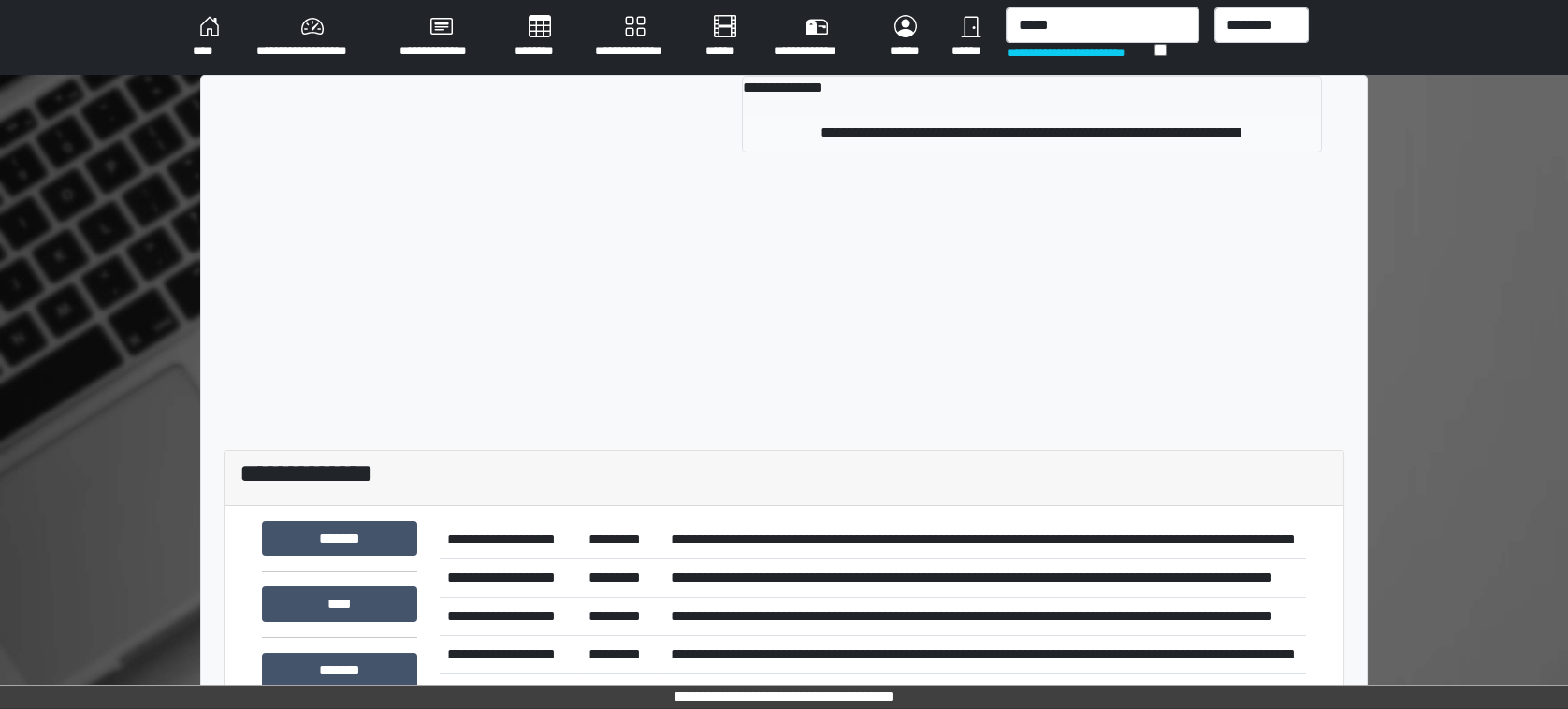 type 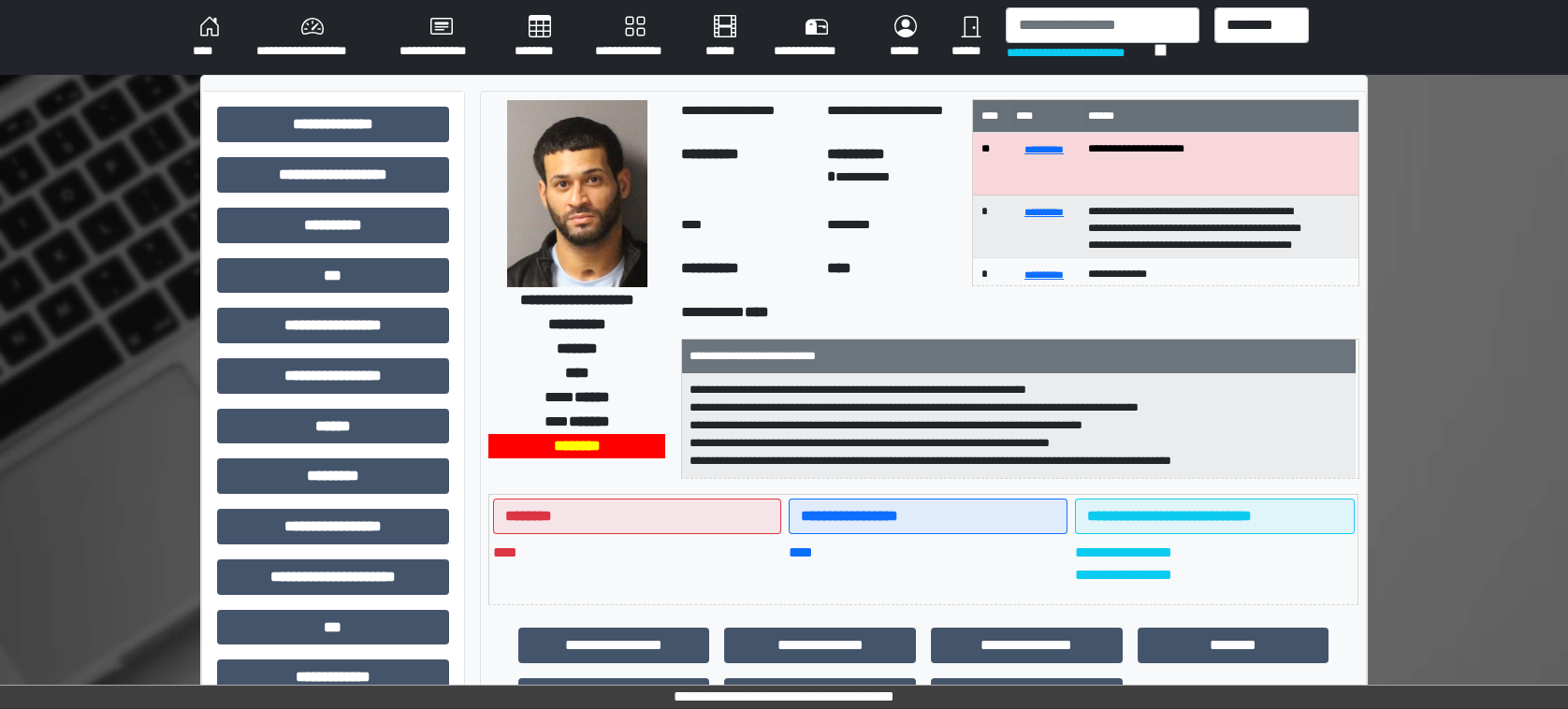 click on "********" at bounding box center (540, 37) 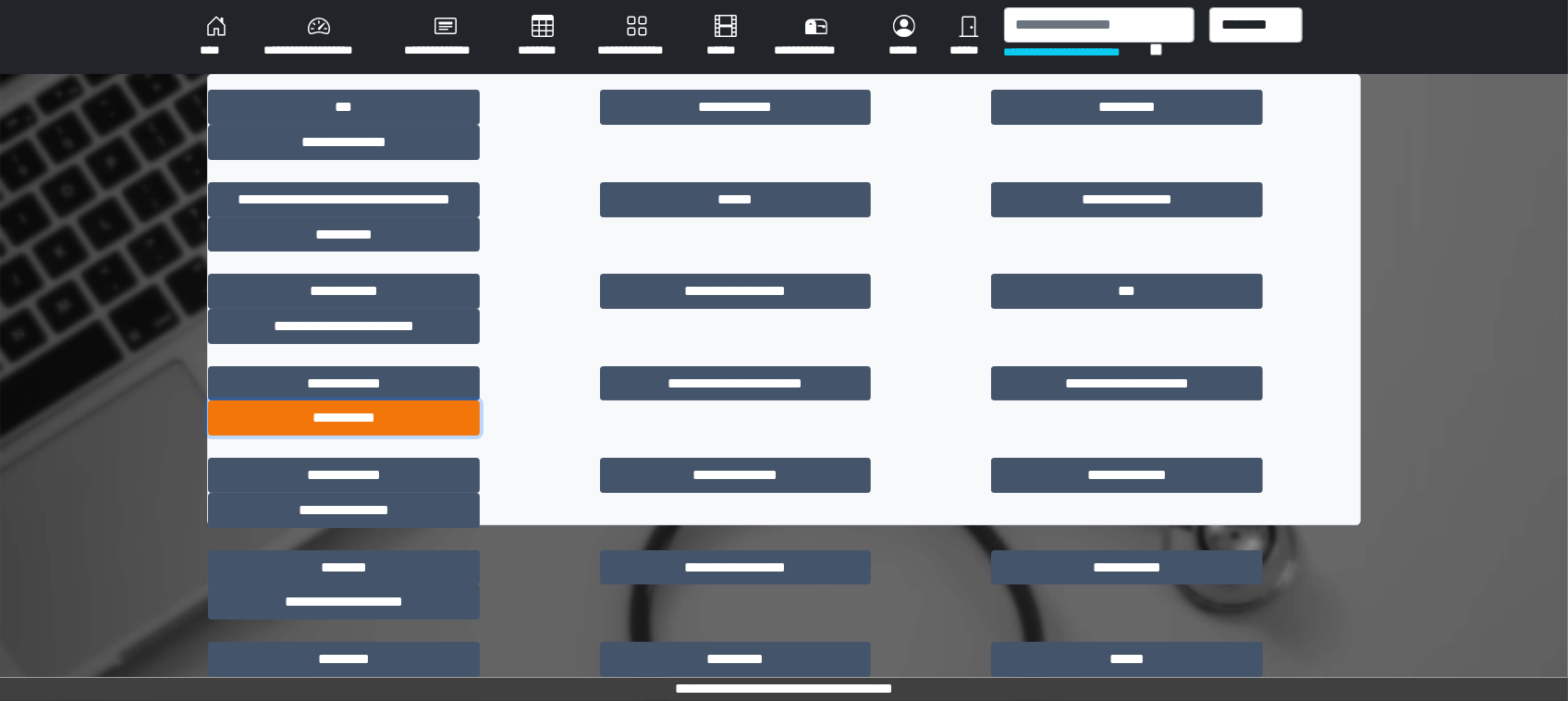 click on "**********" at bounding box center (344, 418) 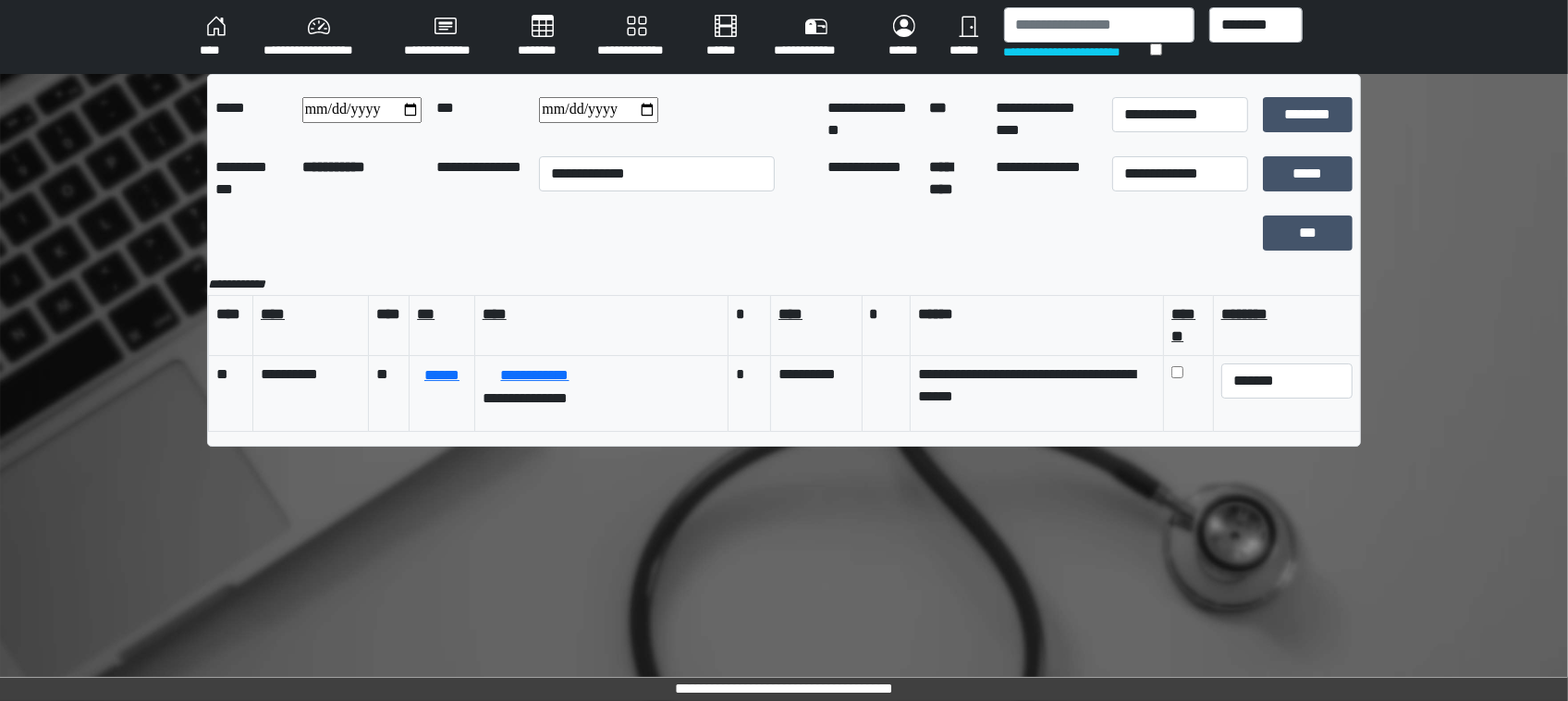 click on "**********" at bounding box center (361, 110) 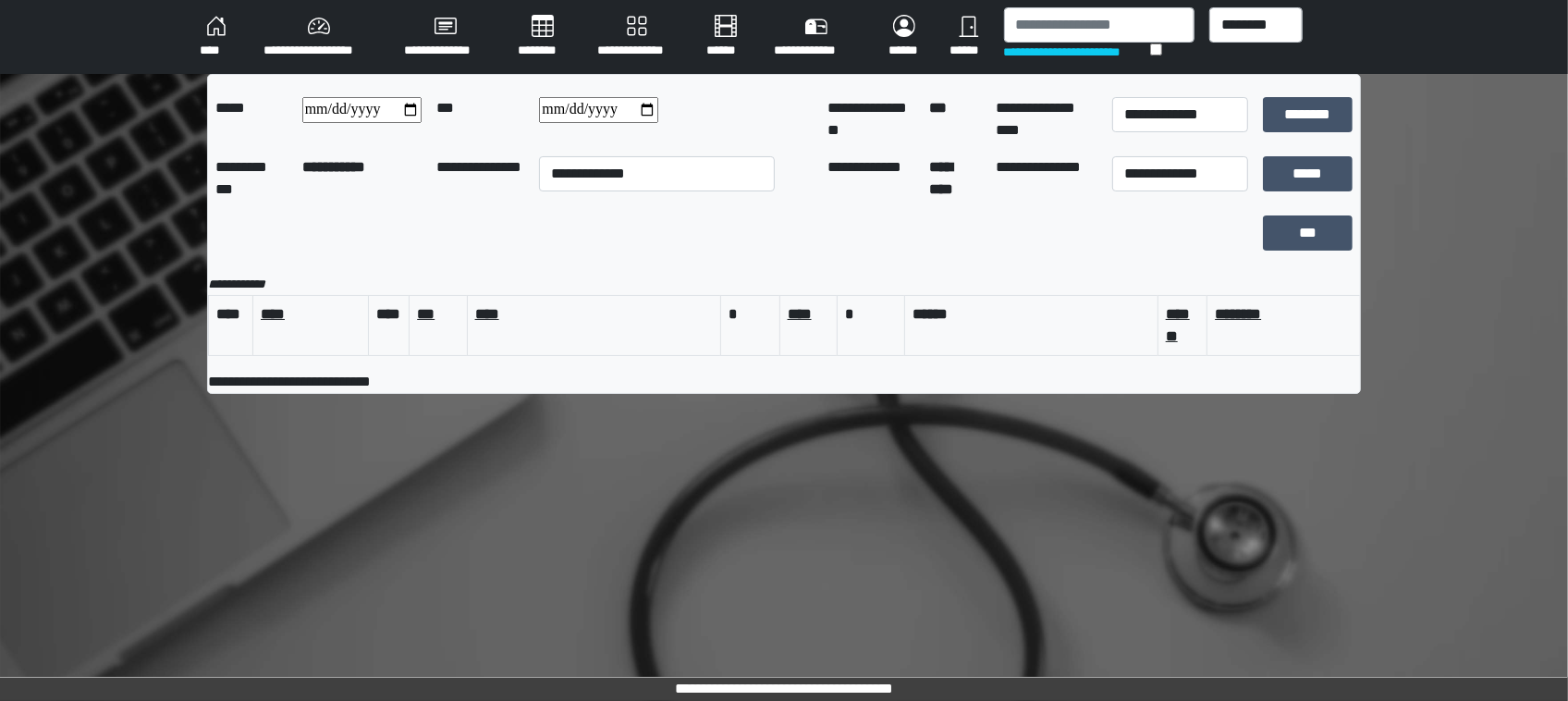 click on "**********" at bounding box center [598, 110] 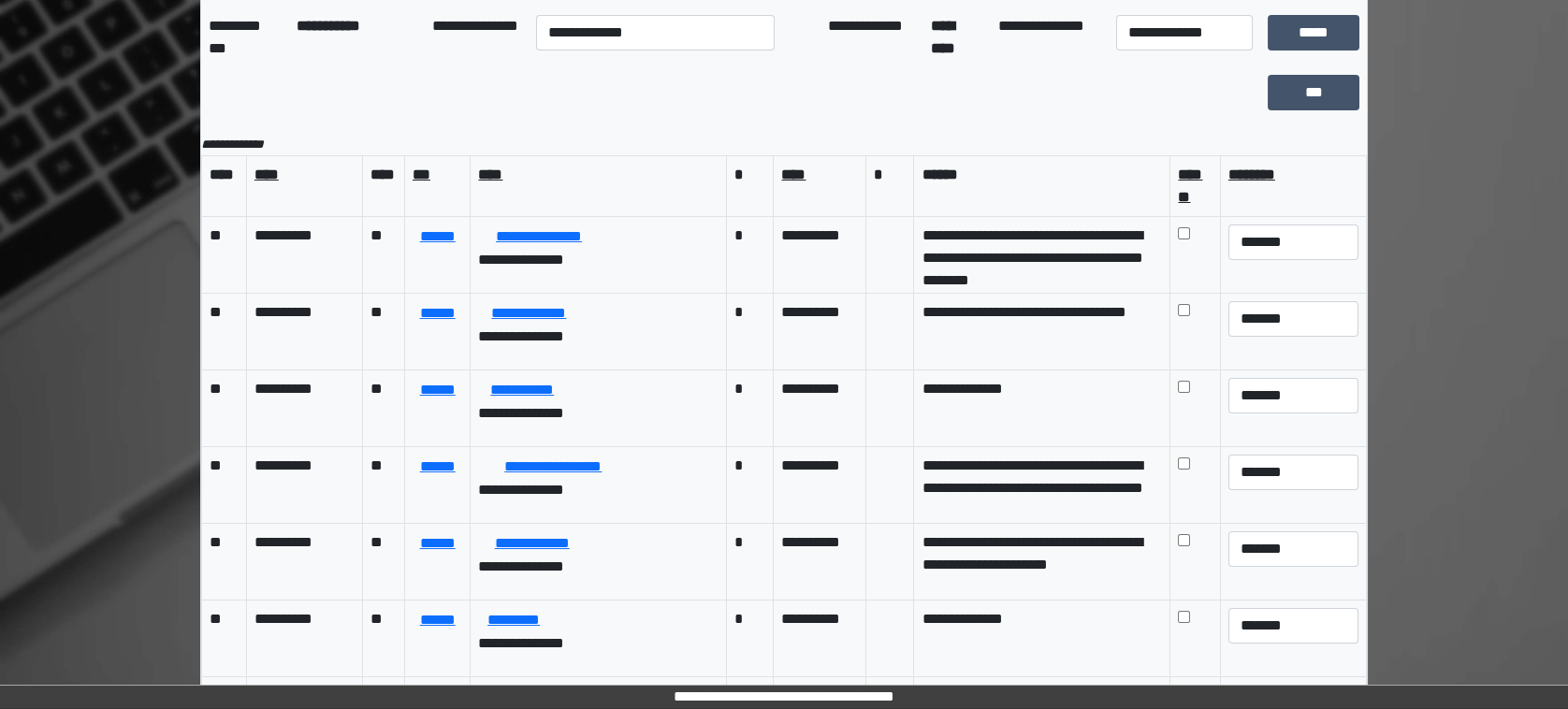 scroll, scrollTop: 144, scrollLeft: 0, axis: vertical 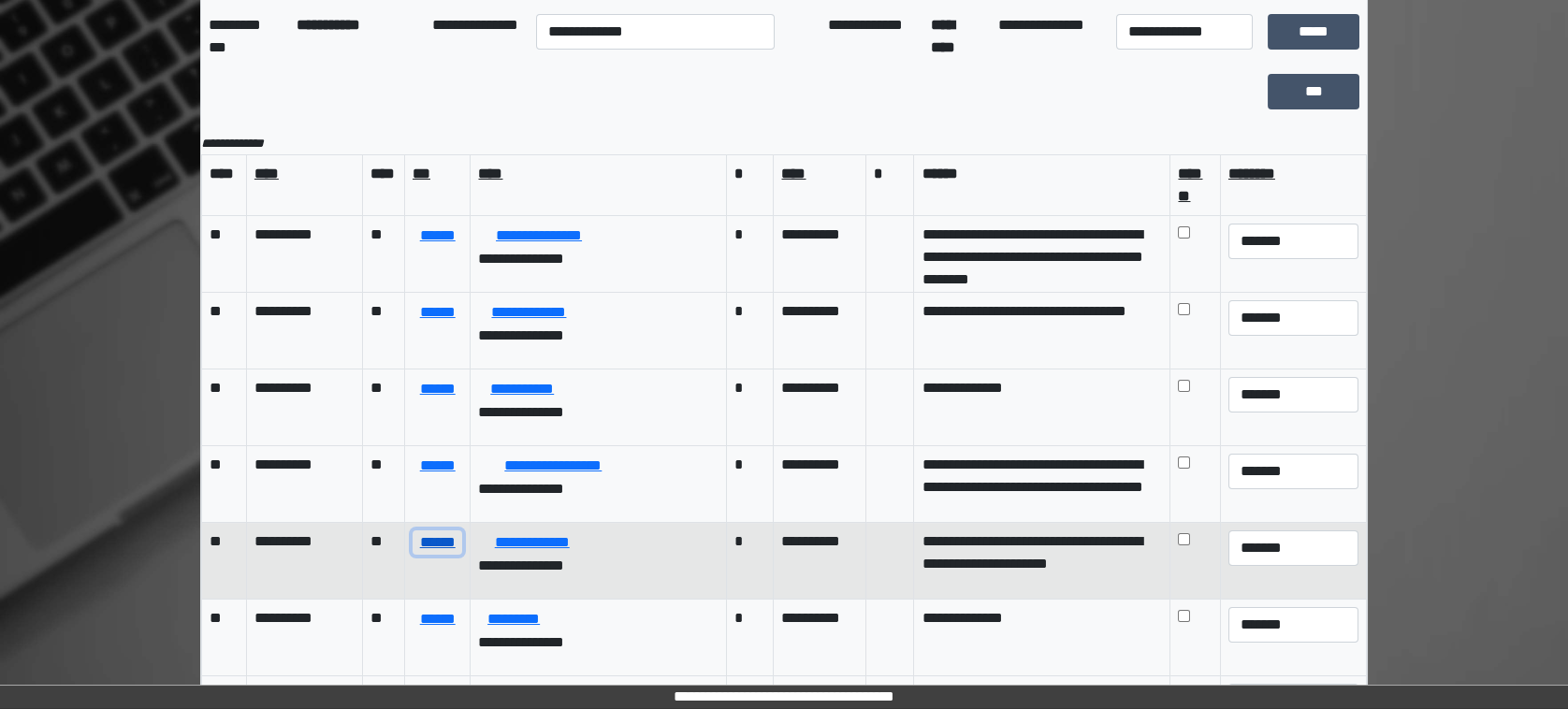 click on "******" at bounding box center (437, 543) 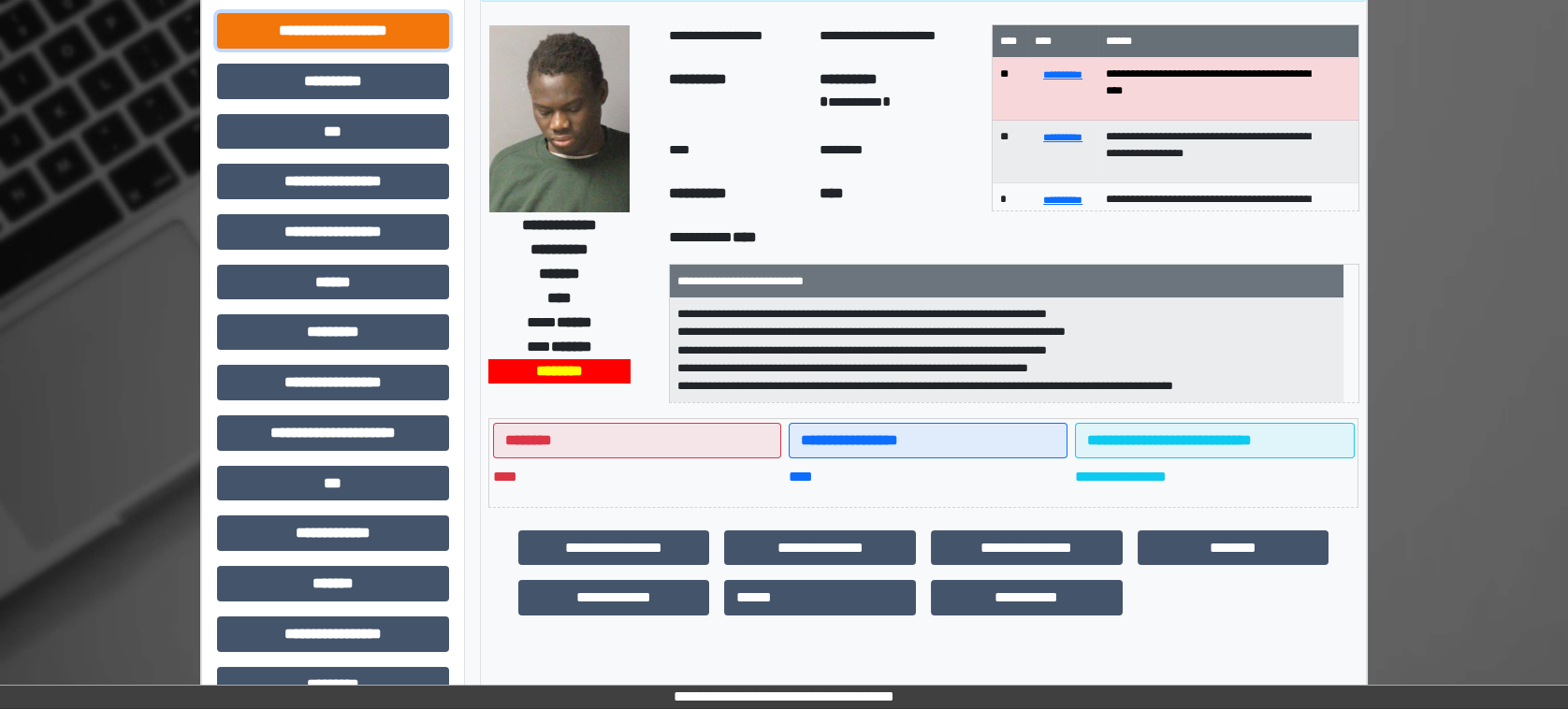 click on "**********" at bounding box center (333, 31) 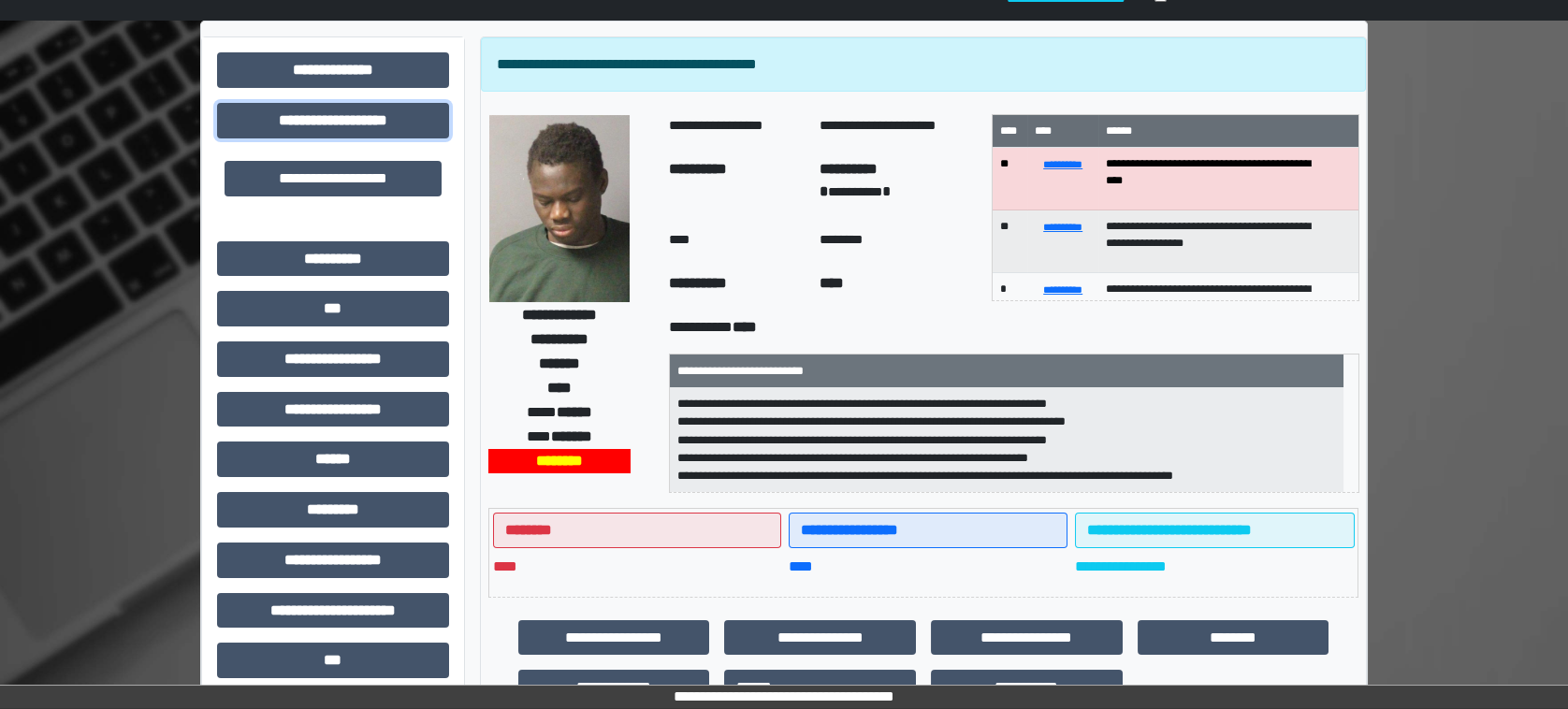 scroll, scrollTop: 0, scrollLeft: 0, axis: both 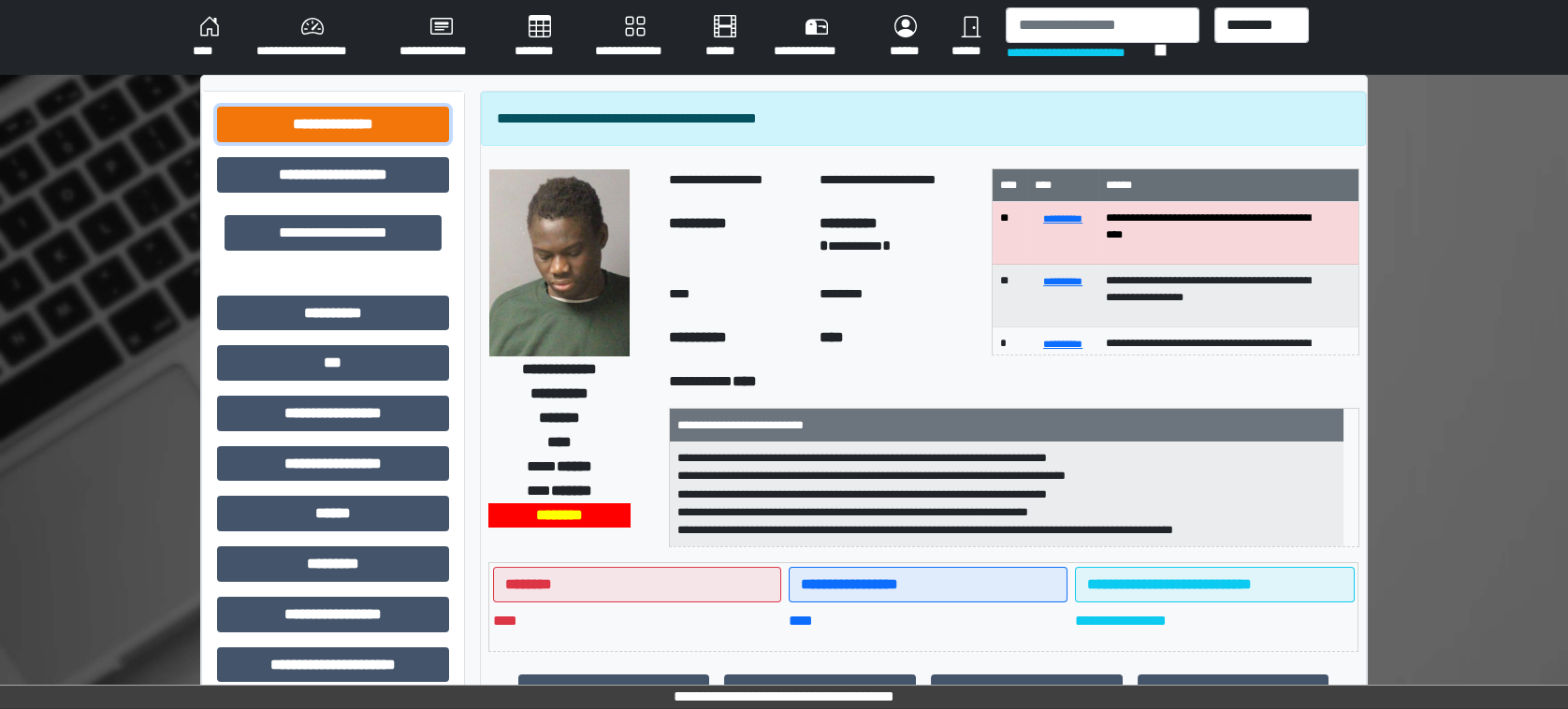 click on "**********" at bounding box center (333, 124) 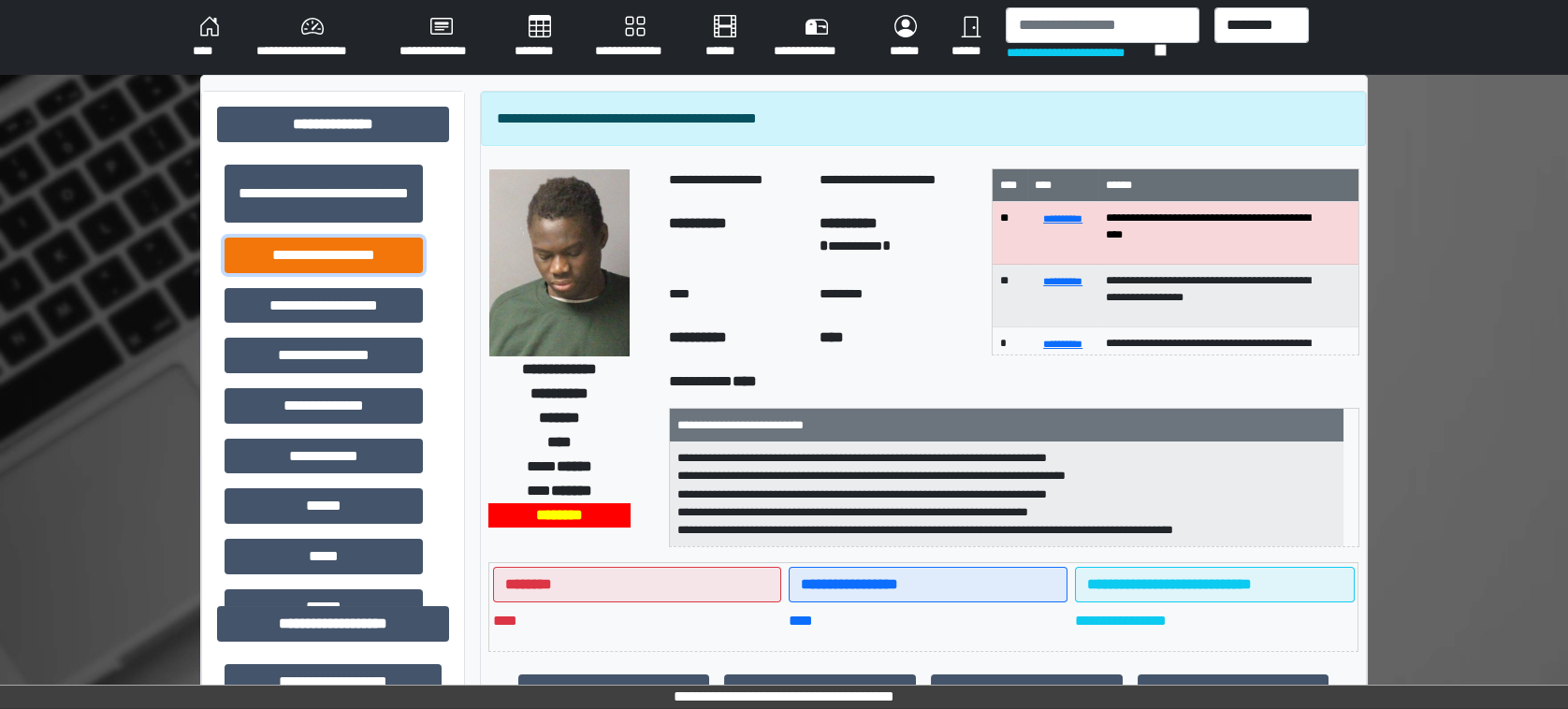 click on "**********" at bounding box center (324, 255) 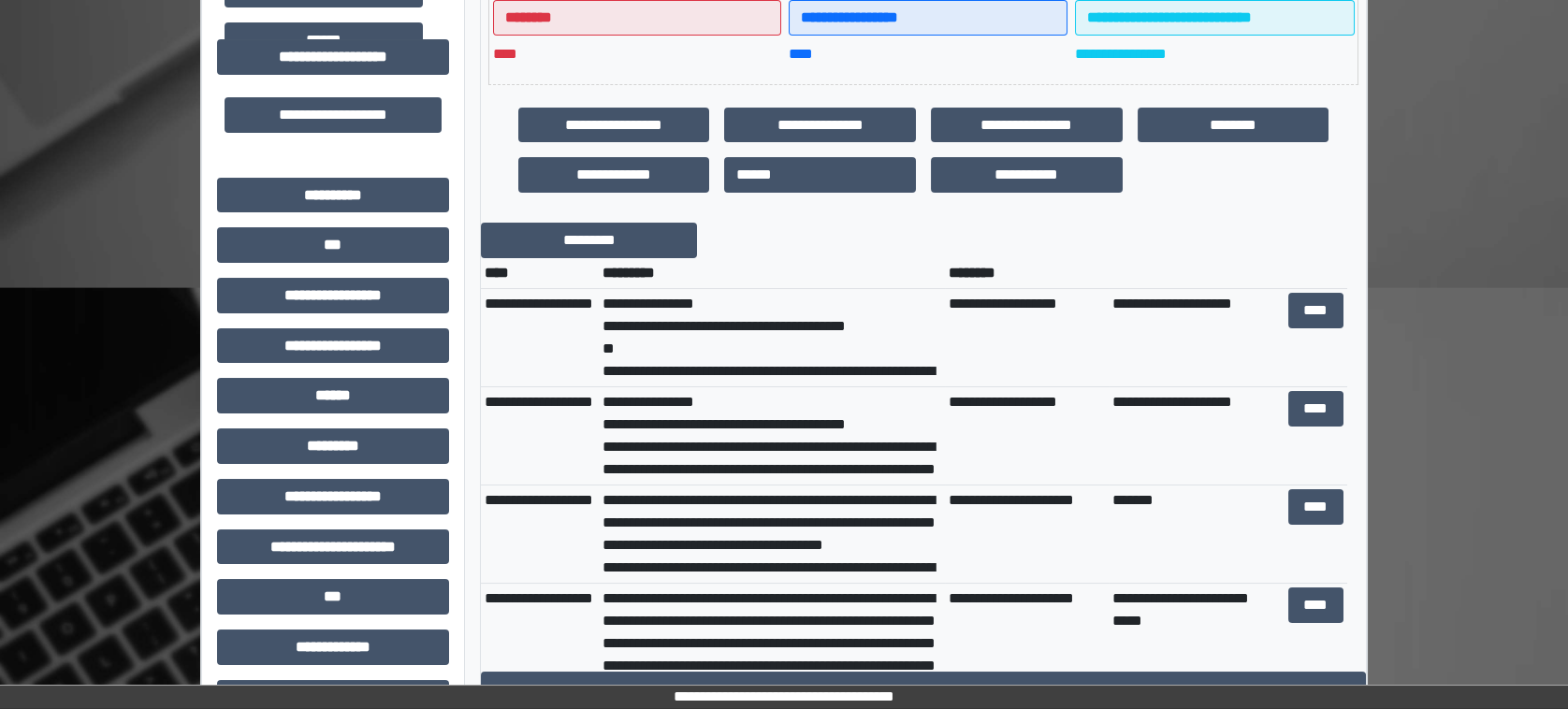 scroll, scrollTop: 623, scrollLeft: 0, axis: vertical 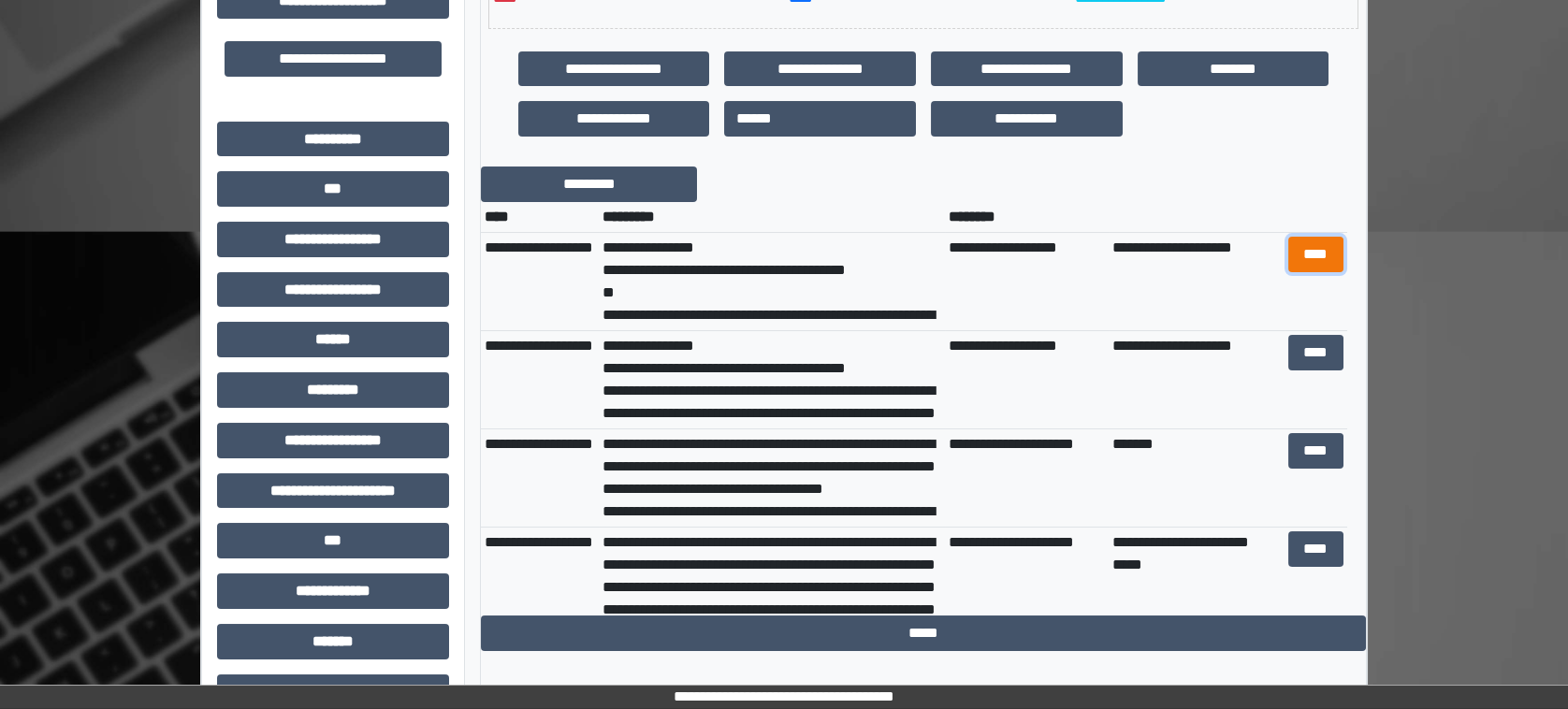 click on "****" at bounding box center (1315, 254) 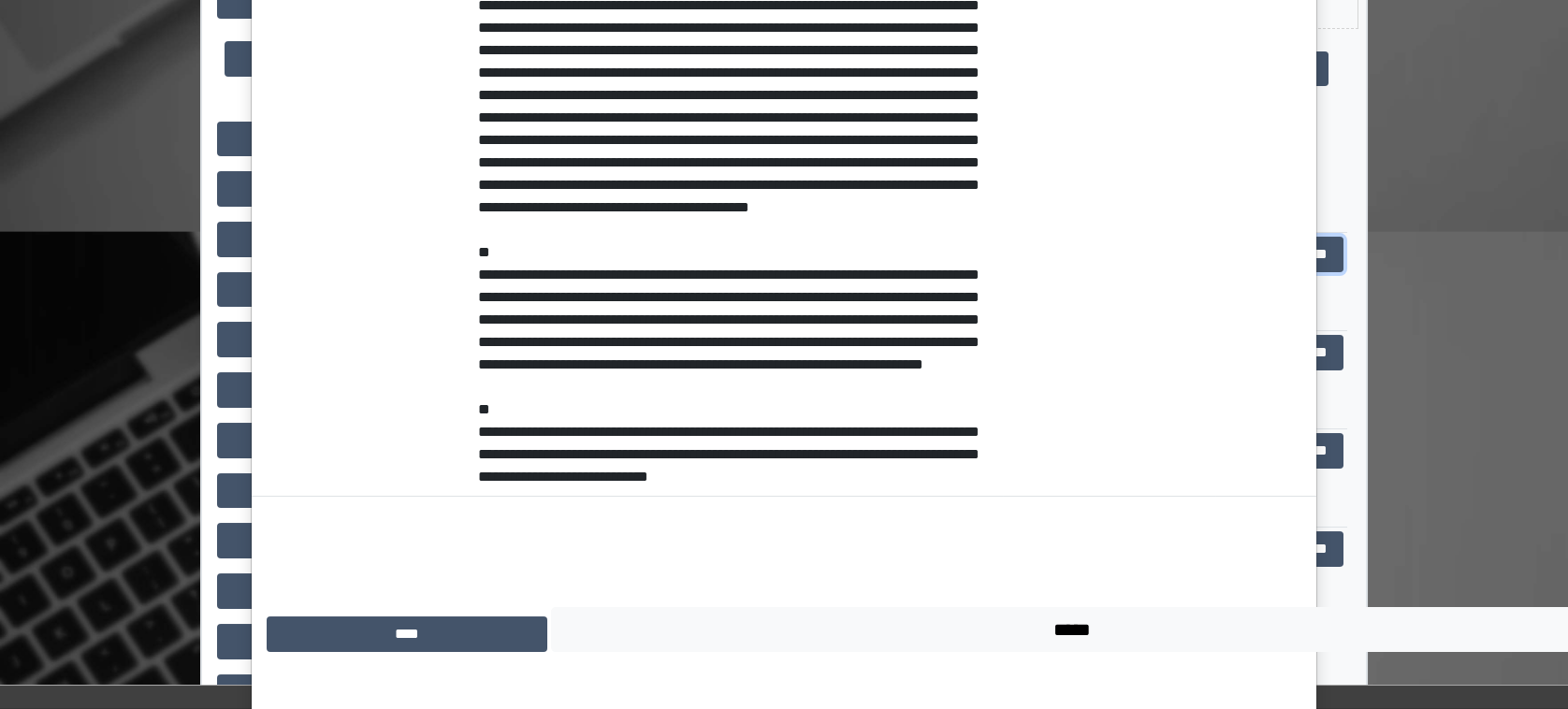 scroll, scrollTop: 600, scrollLeft: 0, axis: vertical 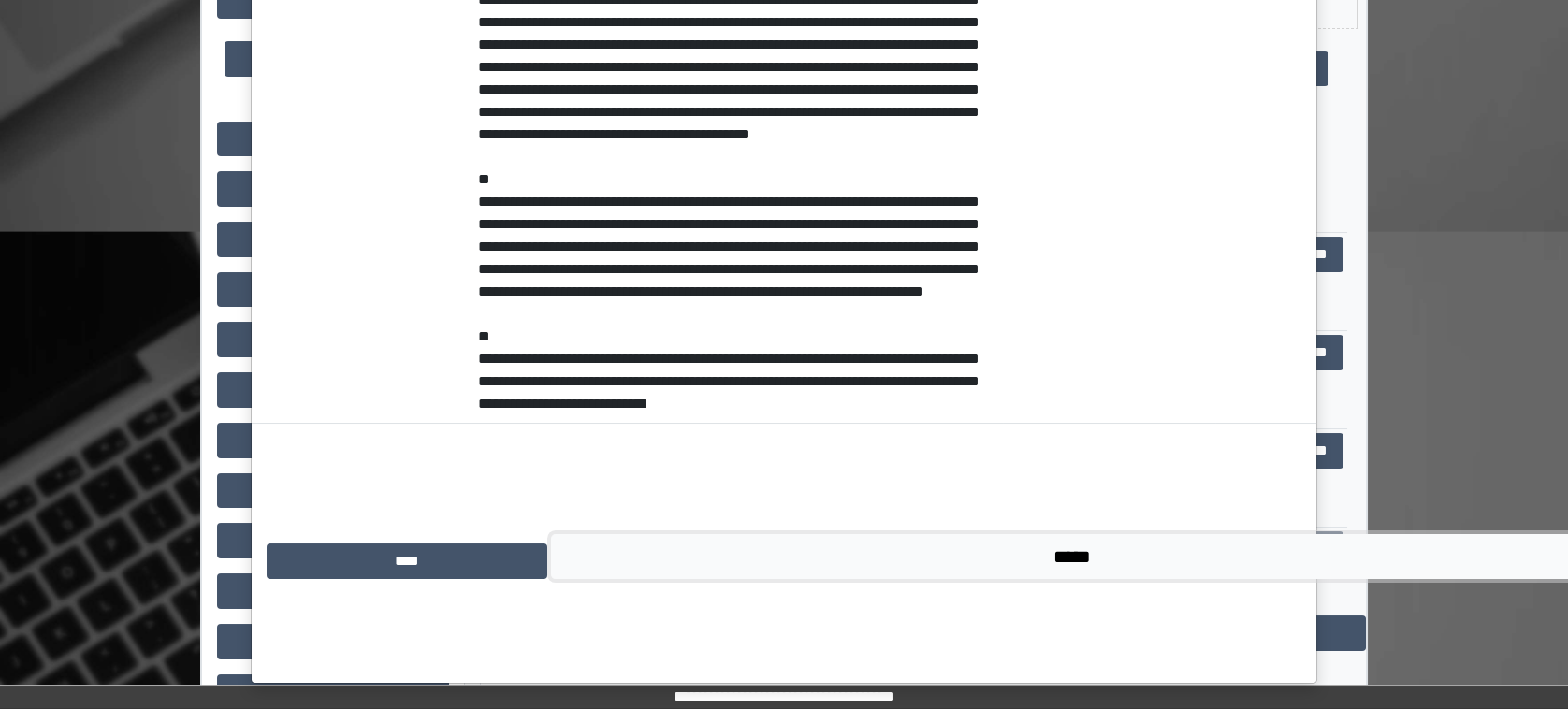 click on "*****" at bounding box center (1072, 557) 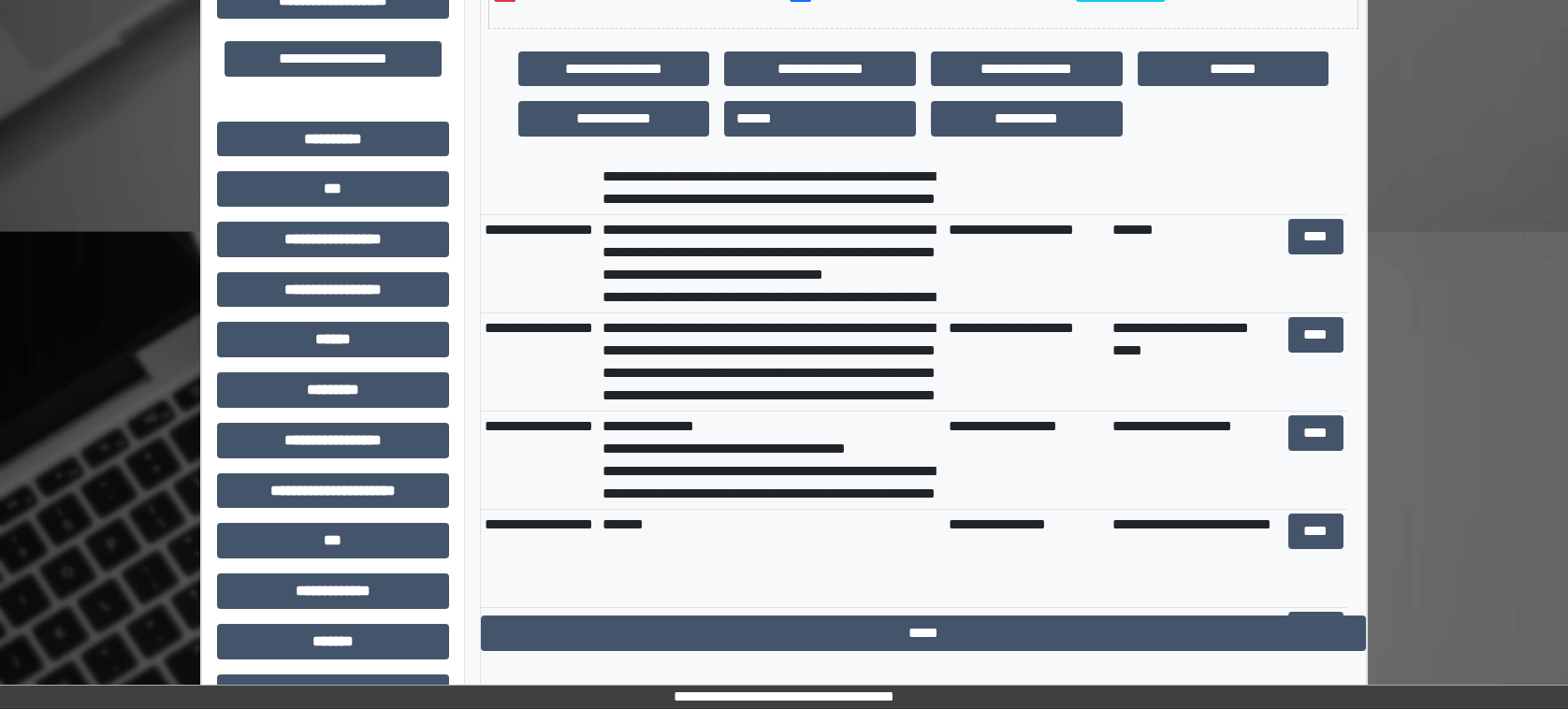 scroll, scrollTop: 374, scrollLeft: 0, axis: vertical 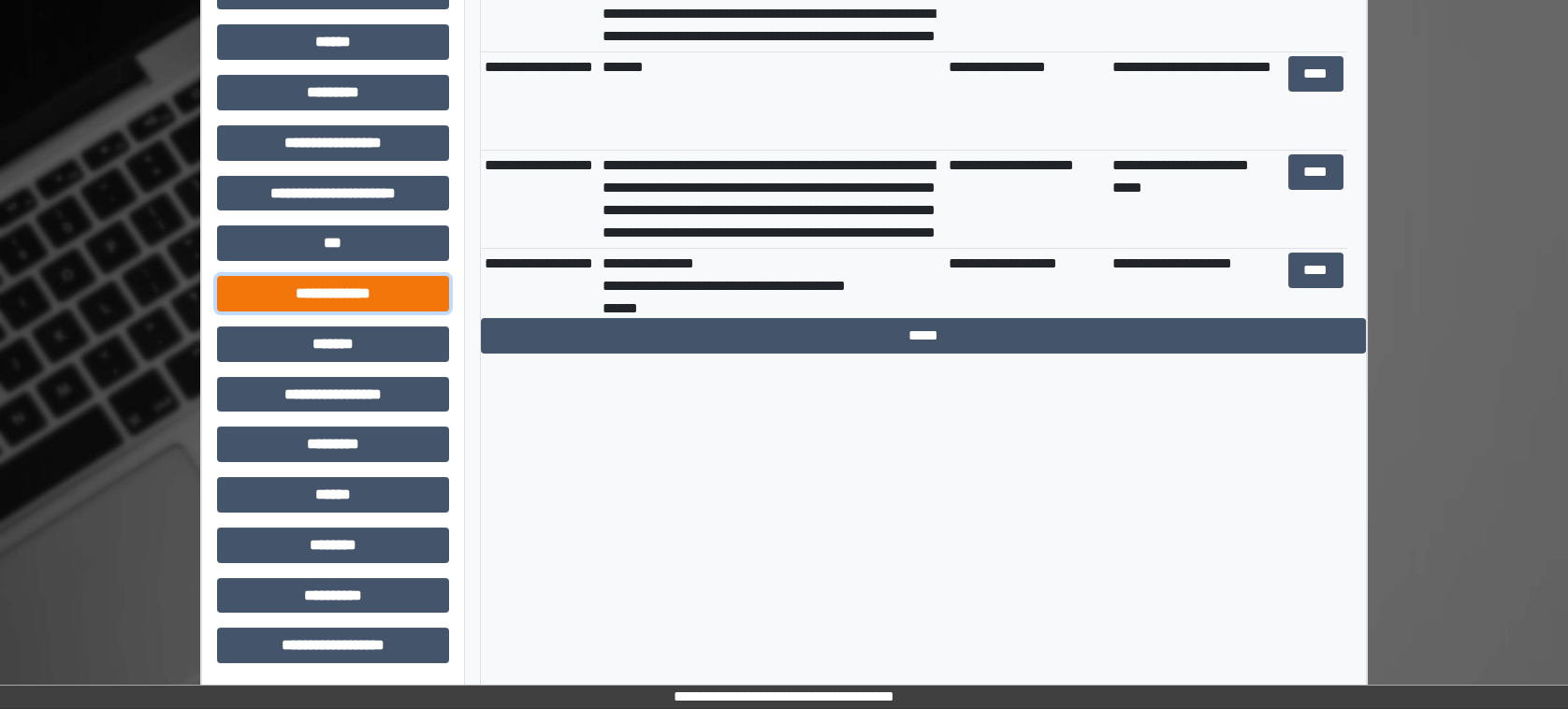 click on "**********" at bounding box center [333, 294] 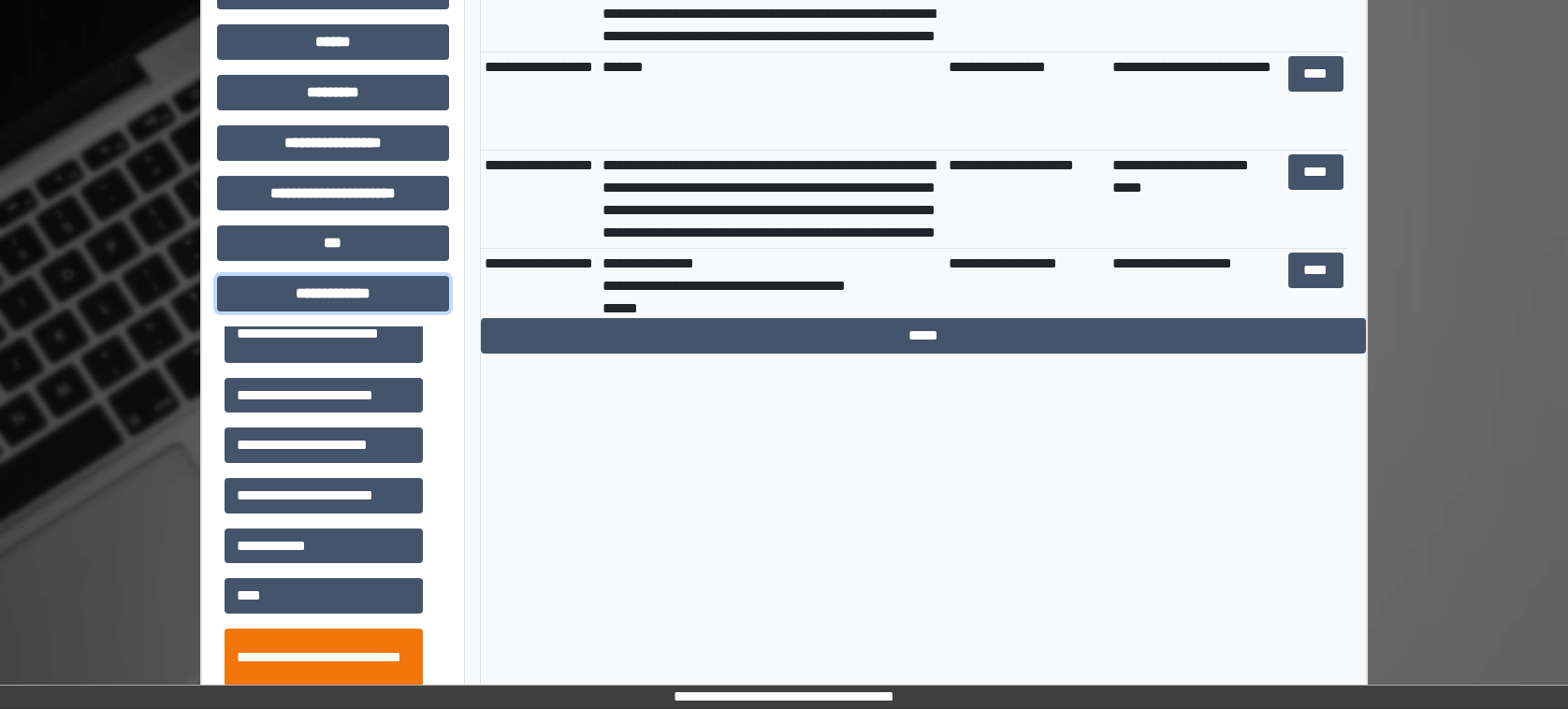 scroll, scrollTop: 705, scrollLeft: 0, axis: vertical 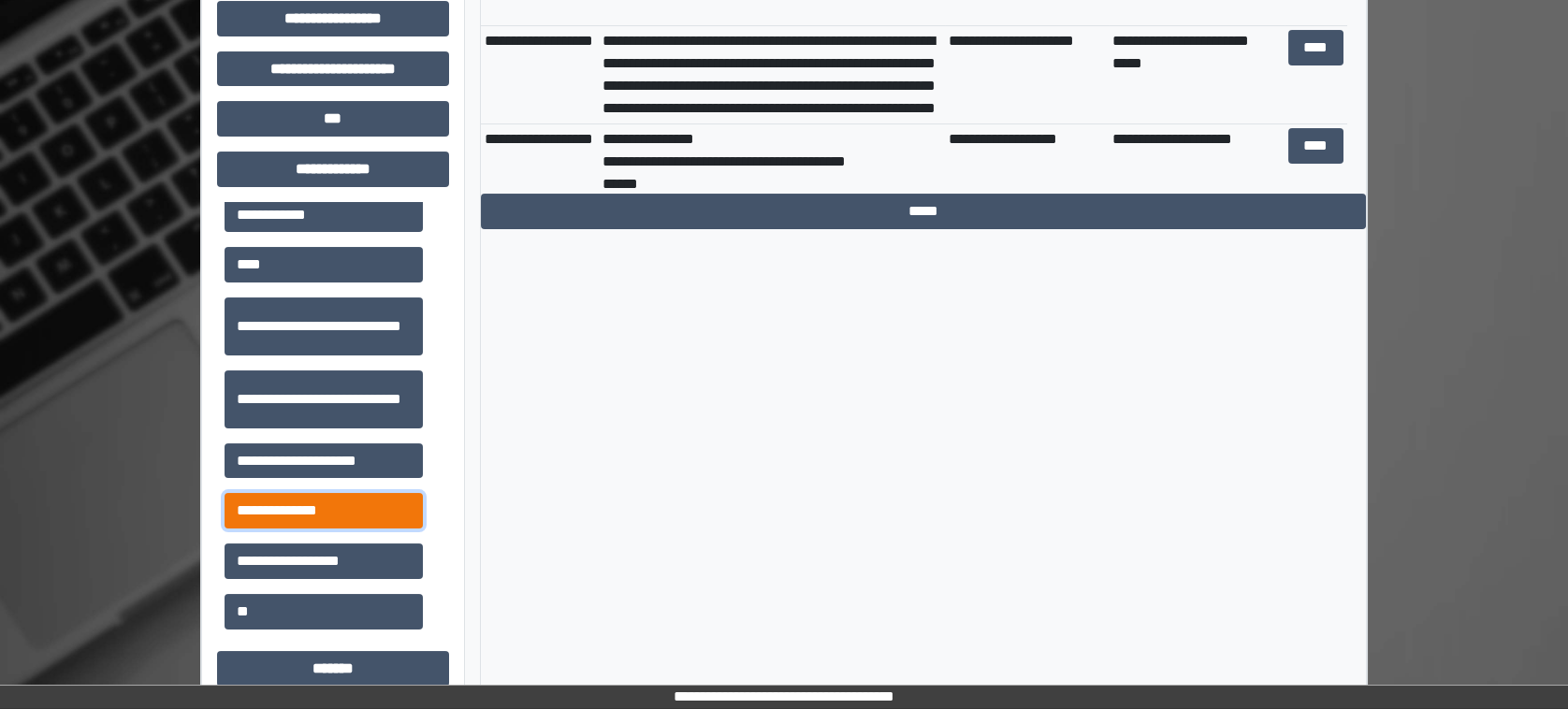 click on "**********" at bounding box center [324, 511] 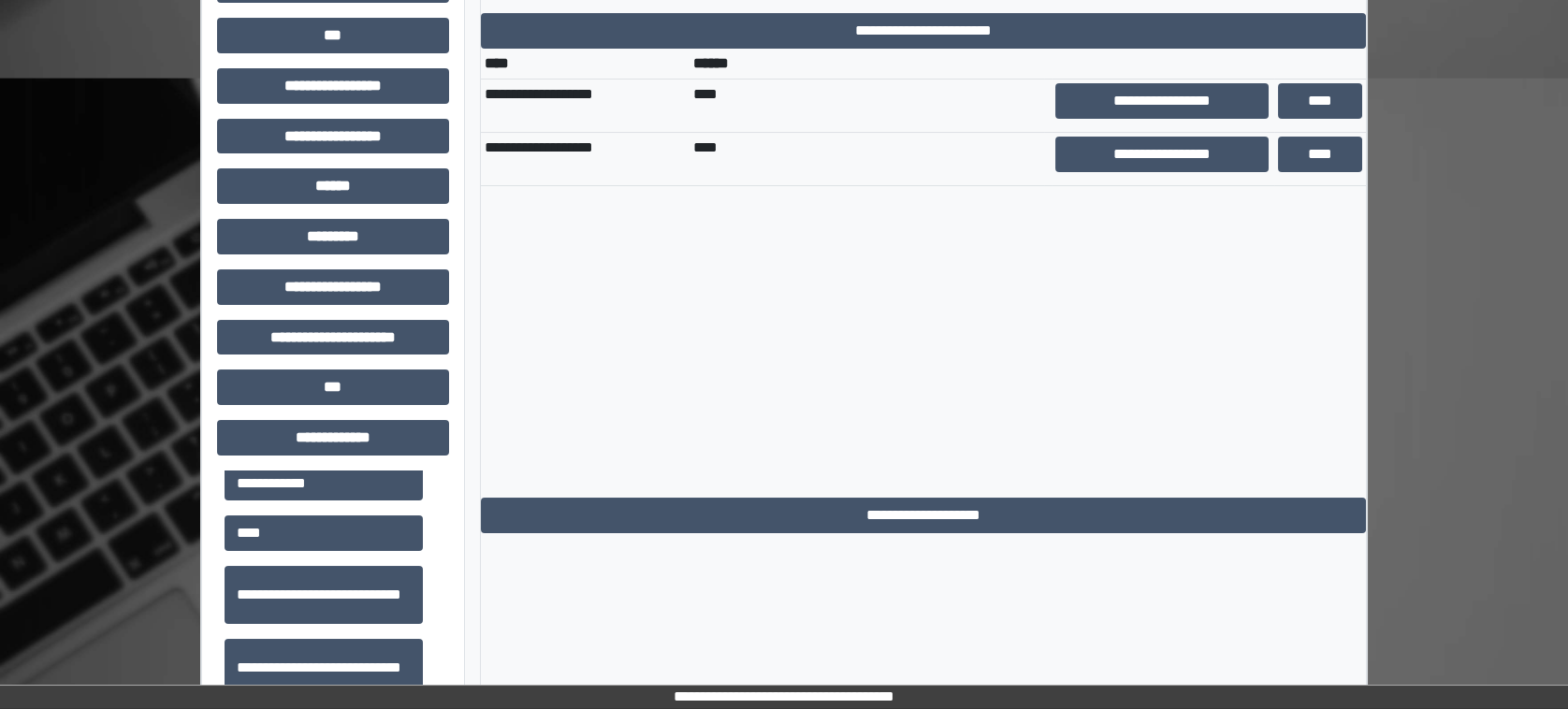 scroll, scrollTop: 546, scrollLeft: 0, axis: vertical 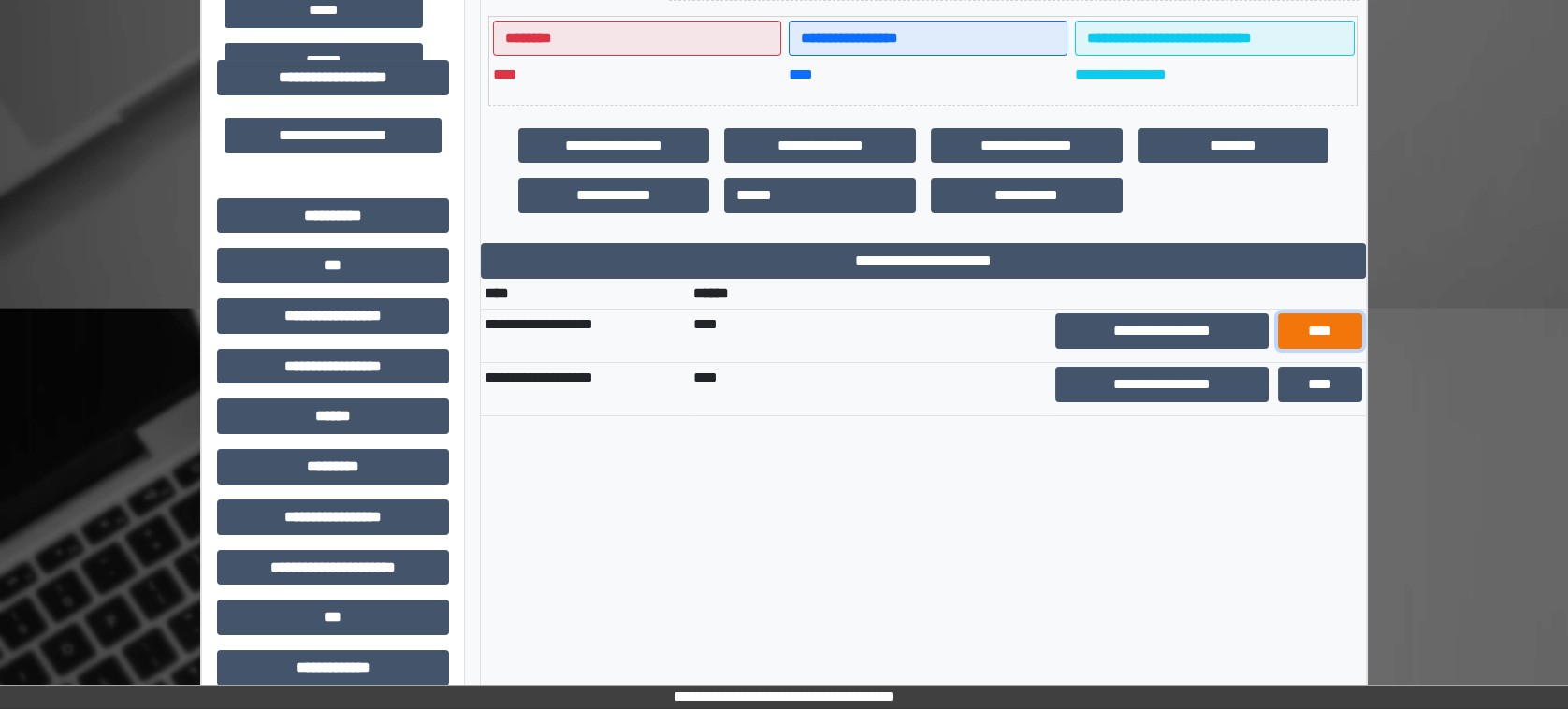 click on "****" at bounding box center [1320, 331] 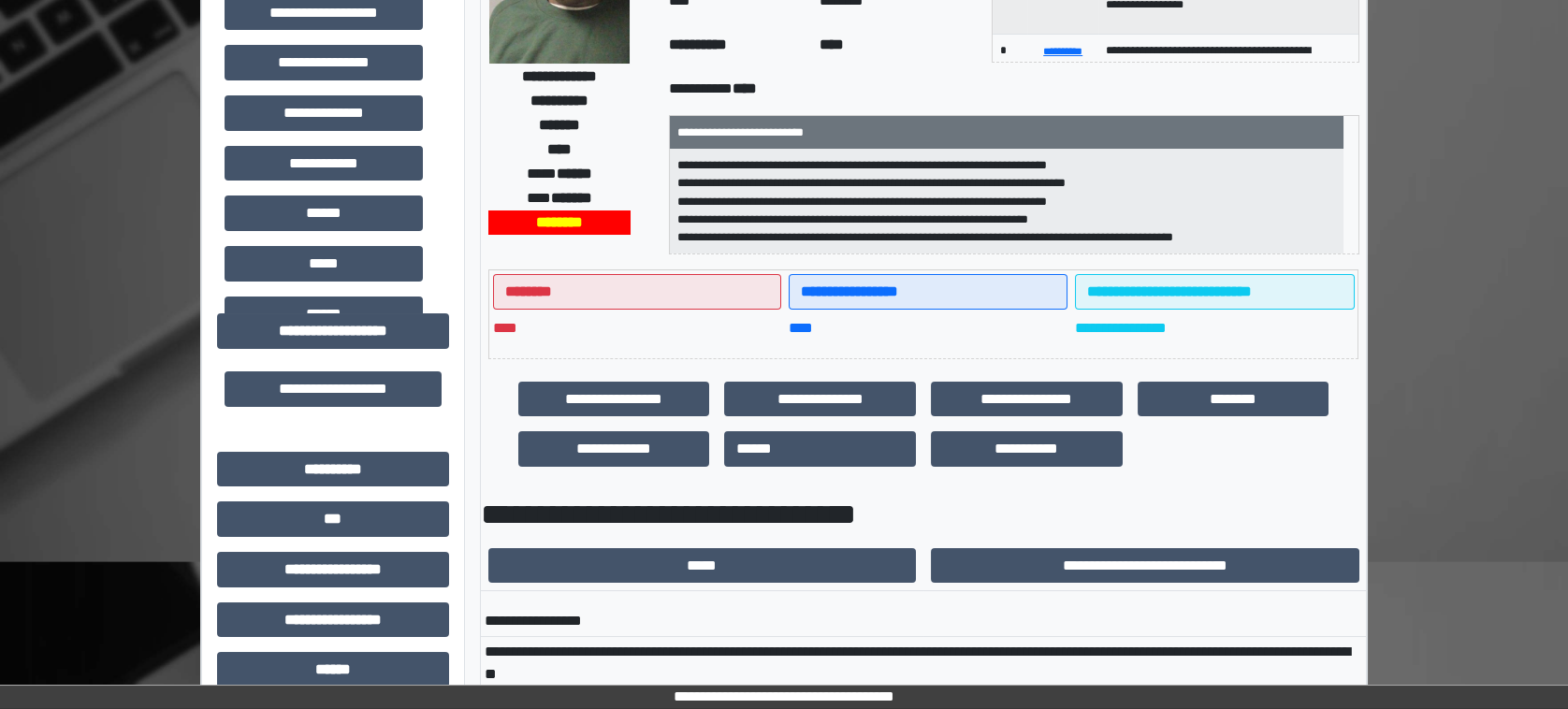 scroll, scrollTop: 0, scrollLeft: 0, axis: both 